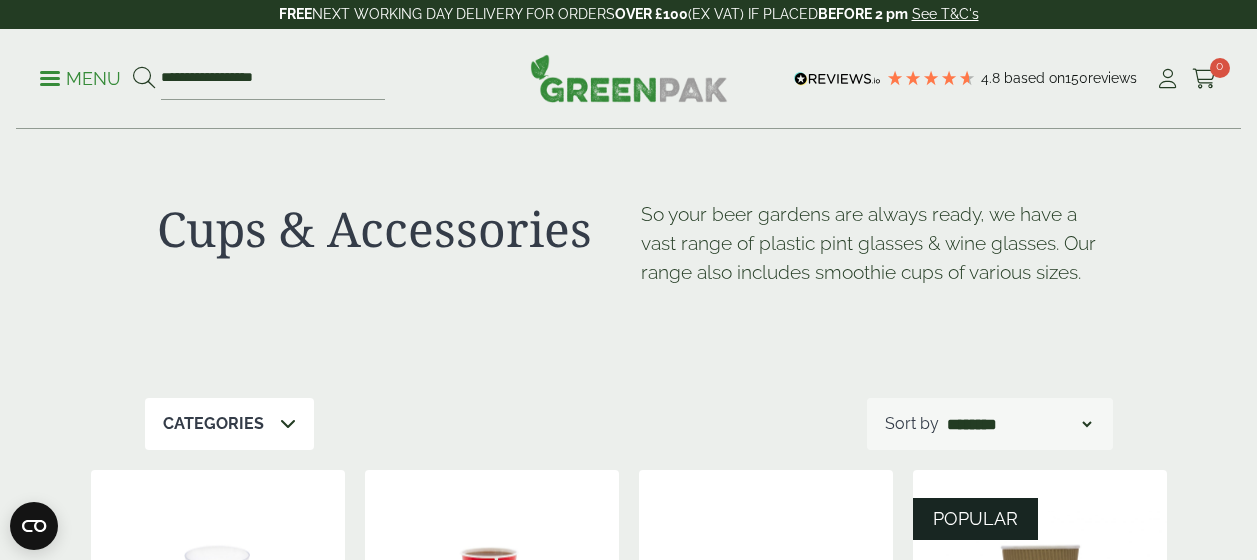 scroll, scrollTop: 400, scrollLeft: 0, axis: vertical 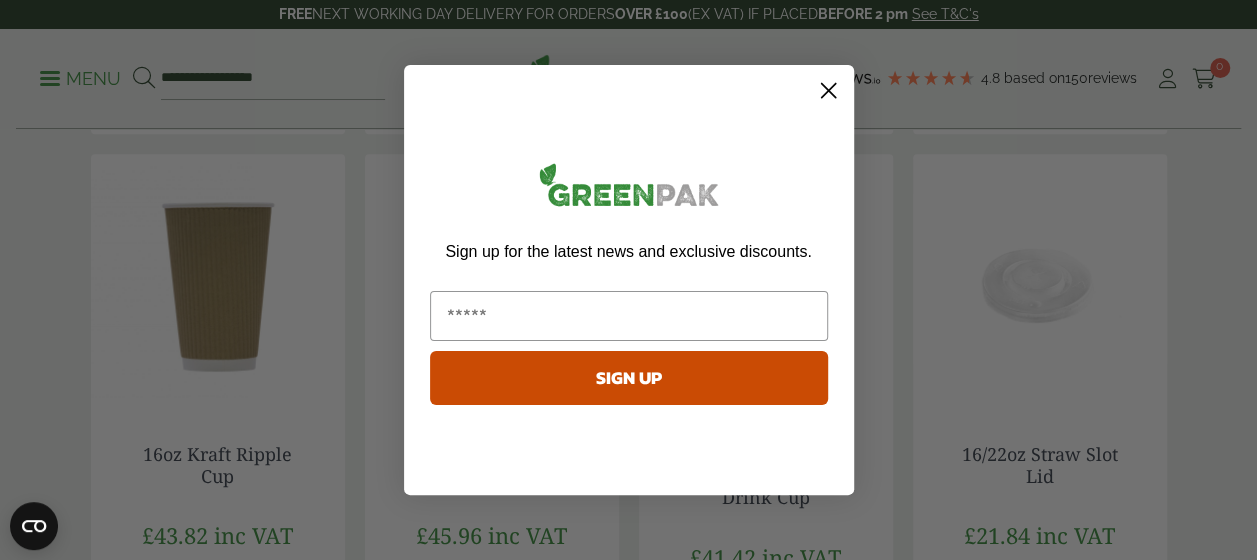 click 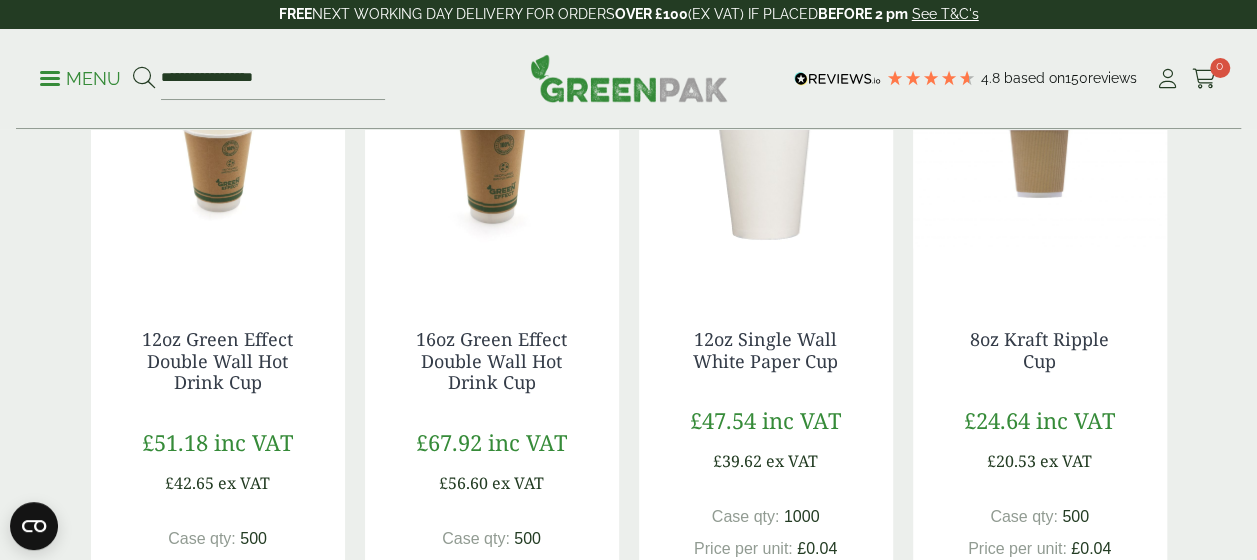 scroll, scrollTop: 2300, scrollLeft: 0, axis: vertical 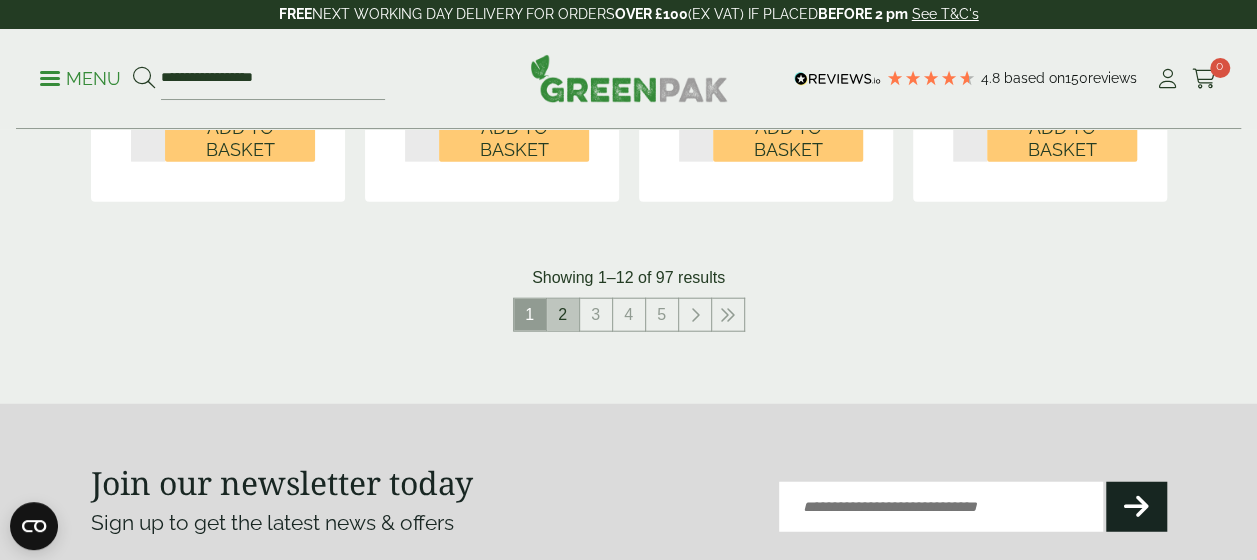 click on "2" at bounding box center [563, 315] 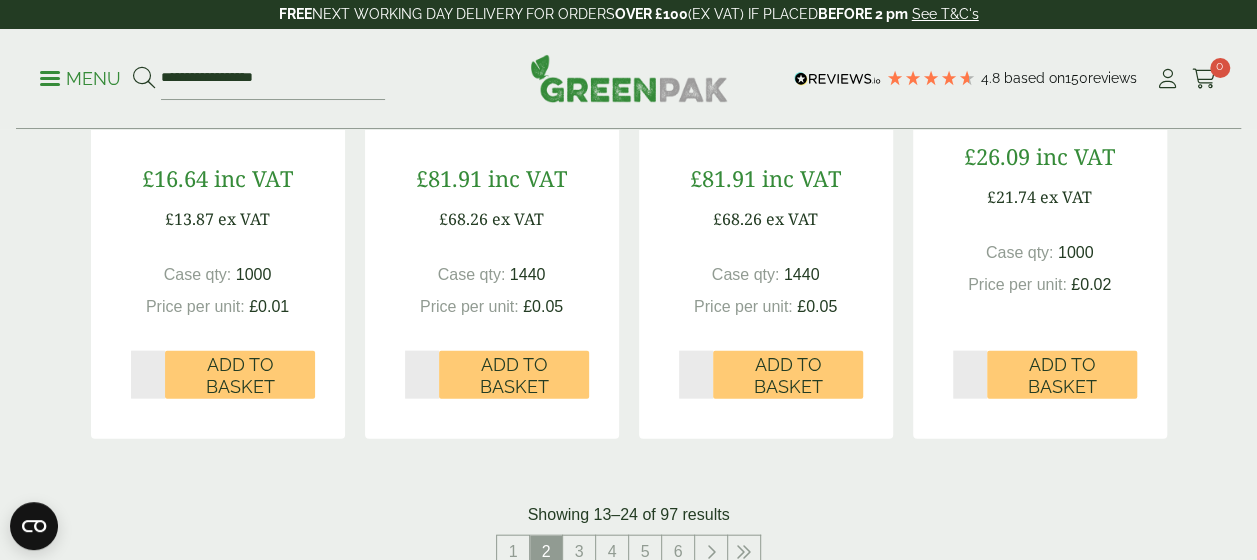 scroll, scrollTop: 2168, scrollLeft: 0, axis: vertical 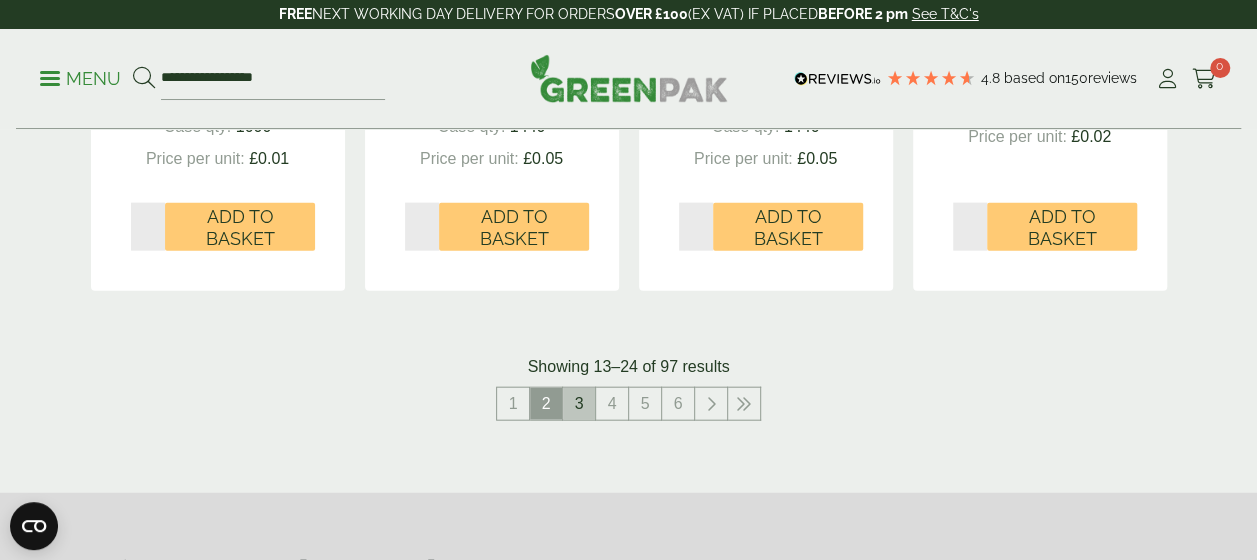 click on "3" at bounding box center [579, 404] 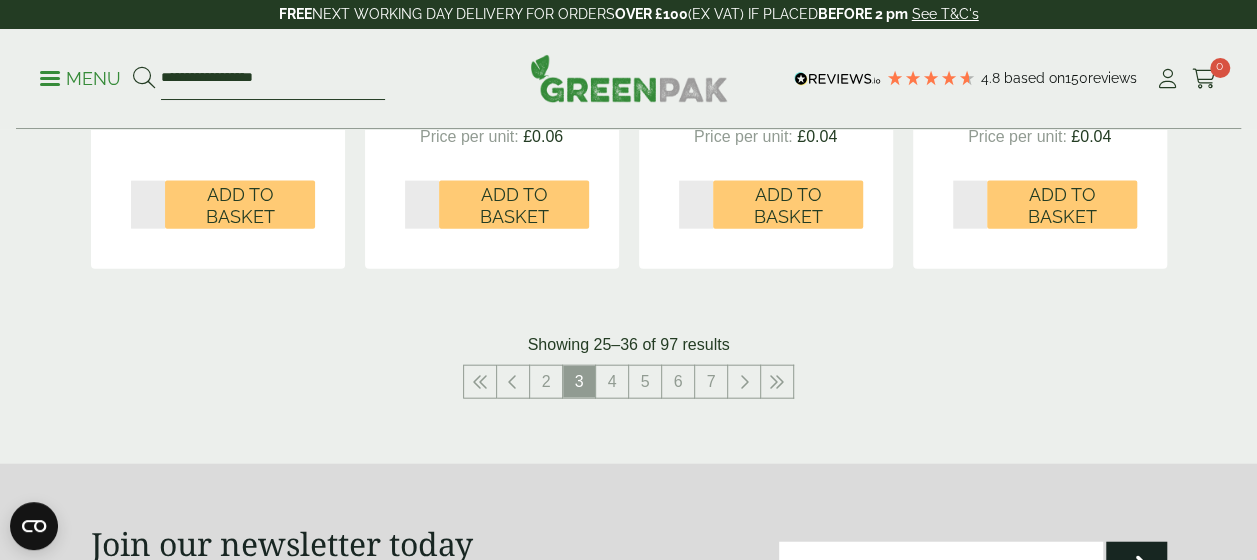 click on "**********" at bounding box center [273, 79] 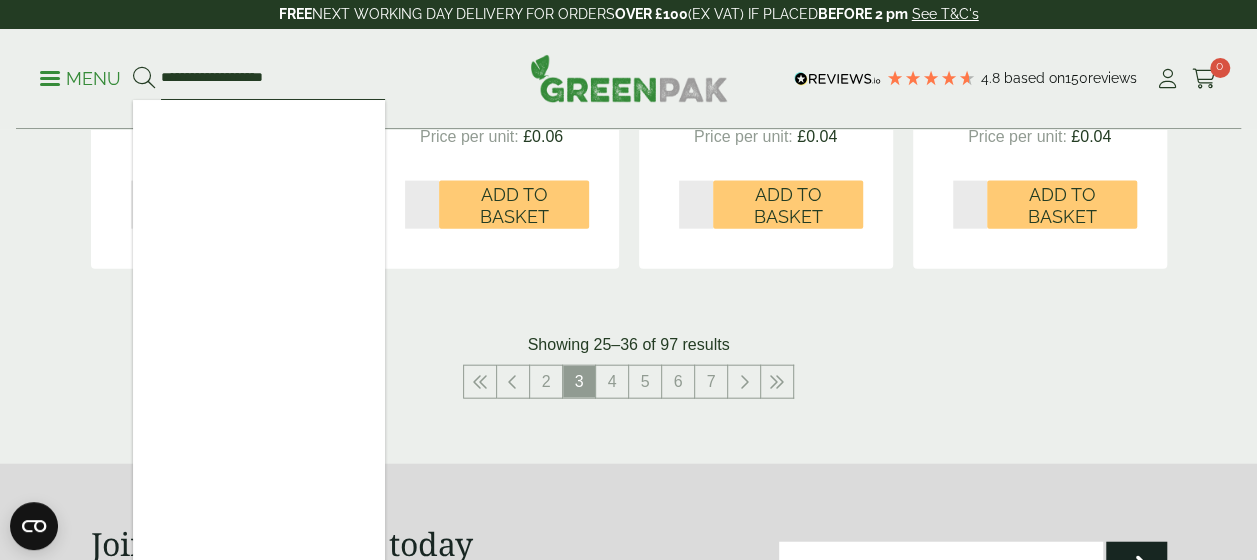drag, startPoint x: 330, startPoint y: 98, endPoint x: 31, endPoint y: 62, distance: 301.15942 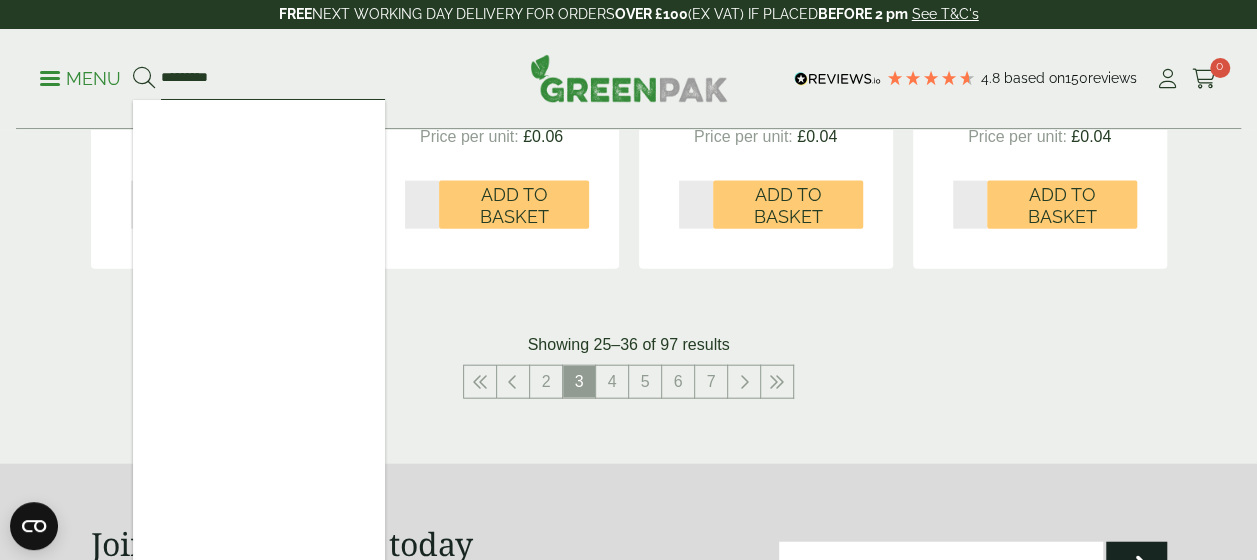 type on "*********" 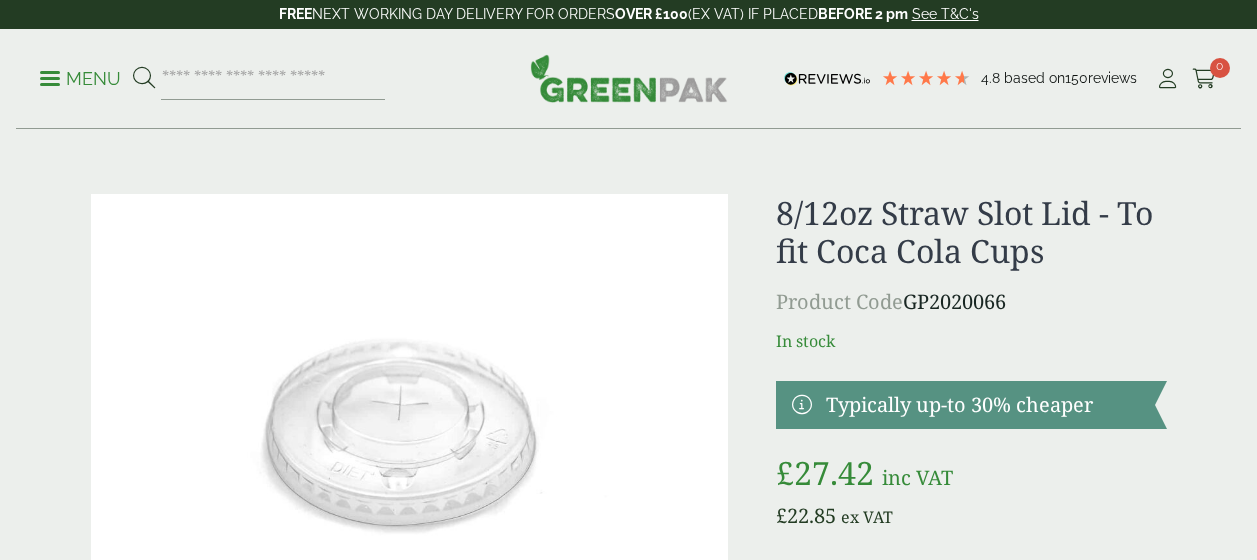 scroll, scrollTop: 0, scrollLeft: 0, axis: both 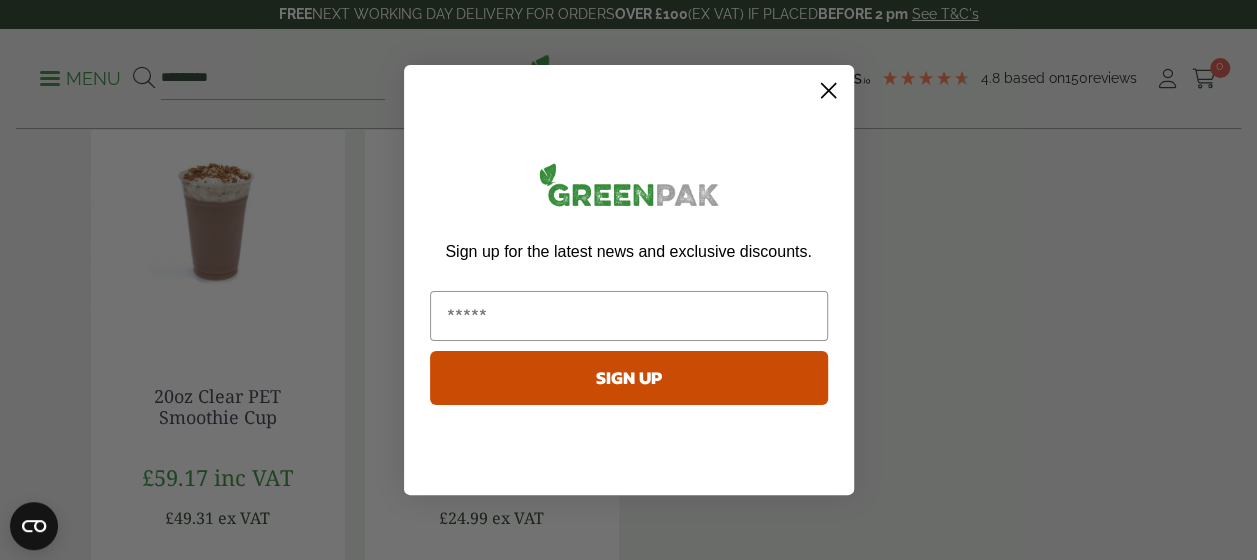 click 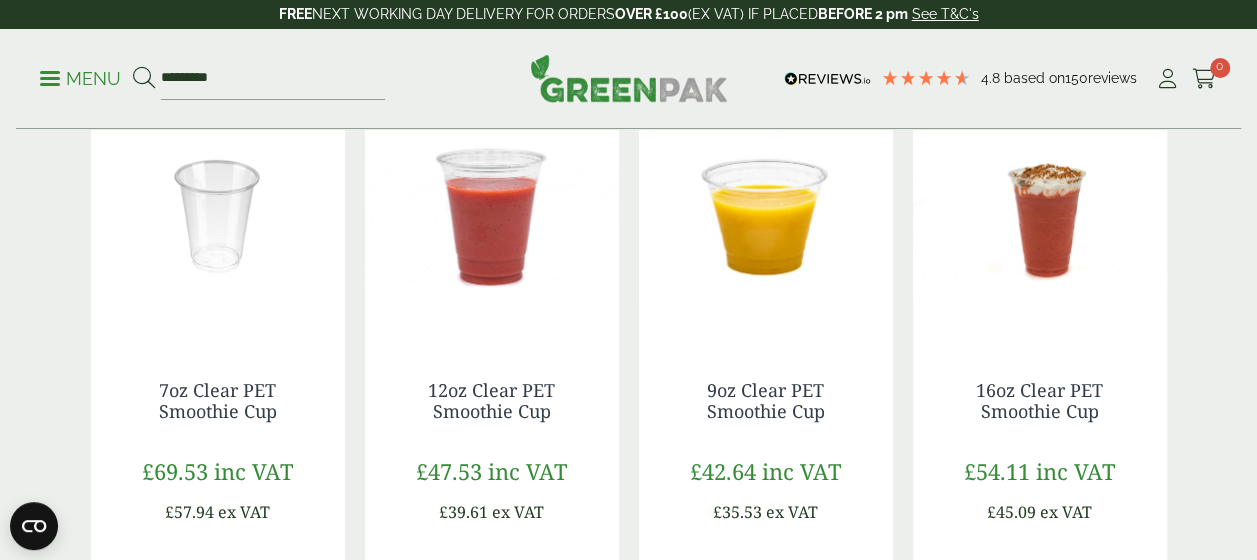 scroll, scrollTop: 300, scrollLeft: 0, axis: vertical 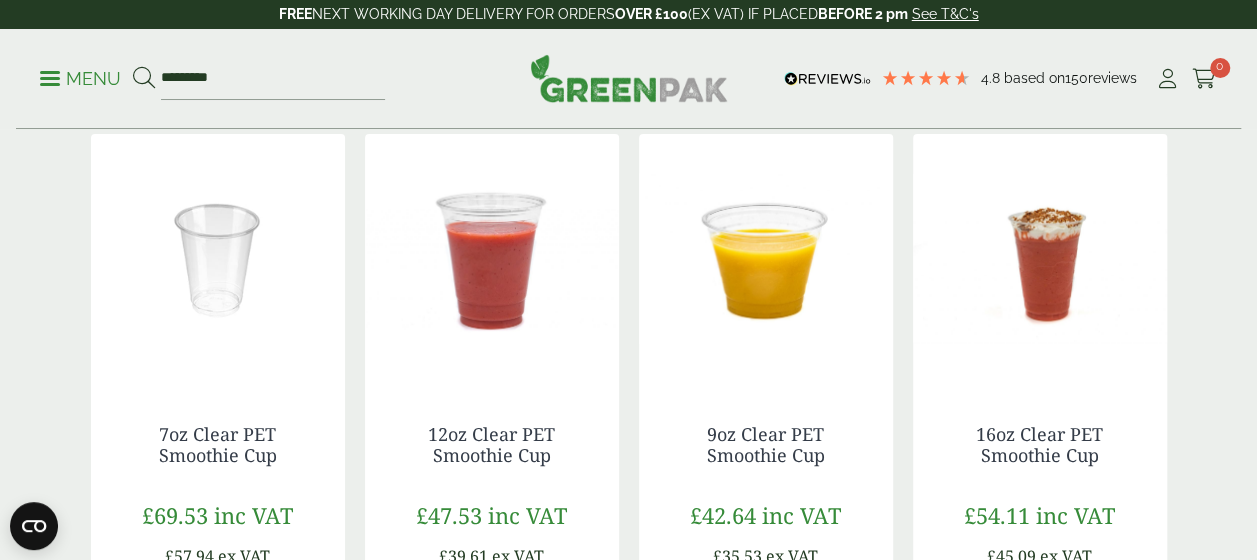 drag, startPoint x: 1236, startPoint y: 149, endPoint x: 1244, endPoint y: 163, distance: 16.124516 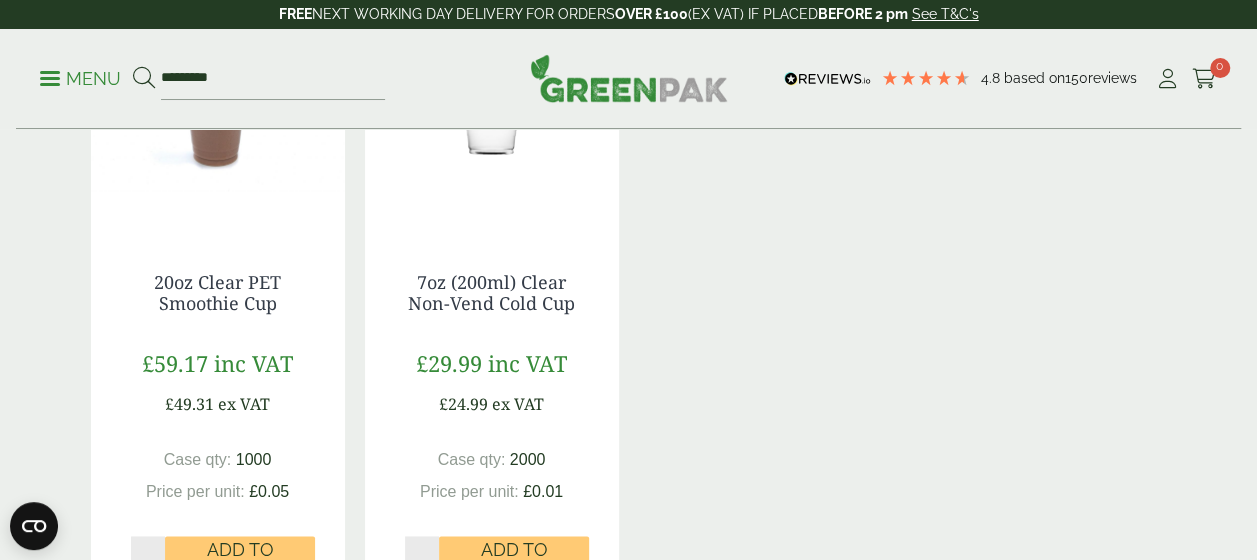 scroll, scrollTop: 275, scrollLeft: 0, axis: vertical 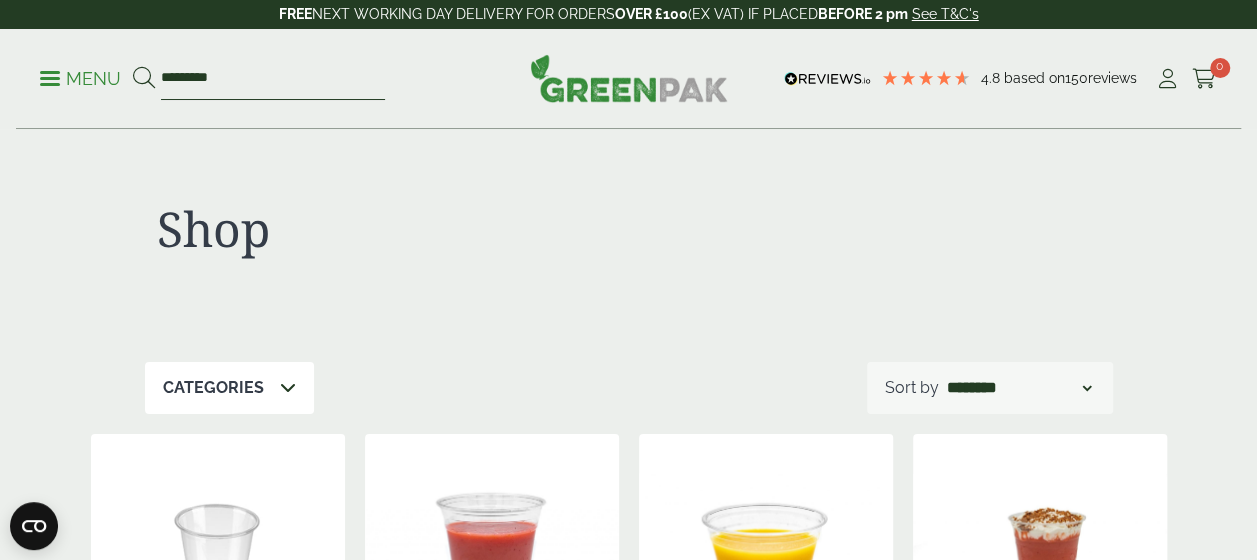 click on "*********" at bounding box center (273, 79) 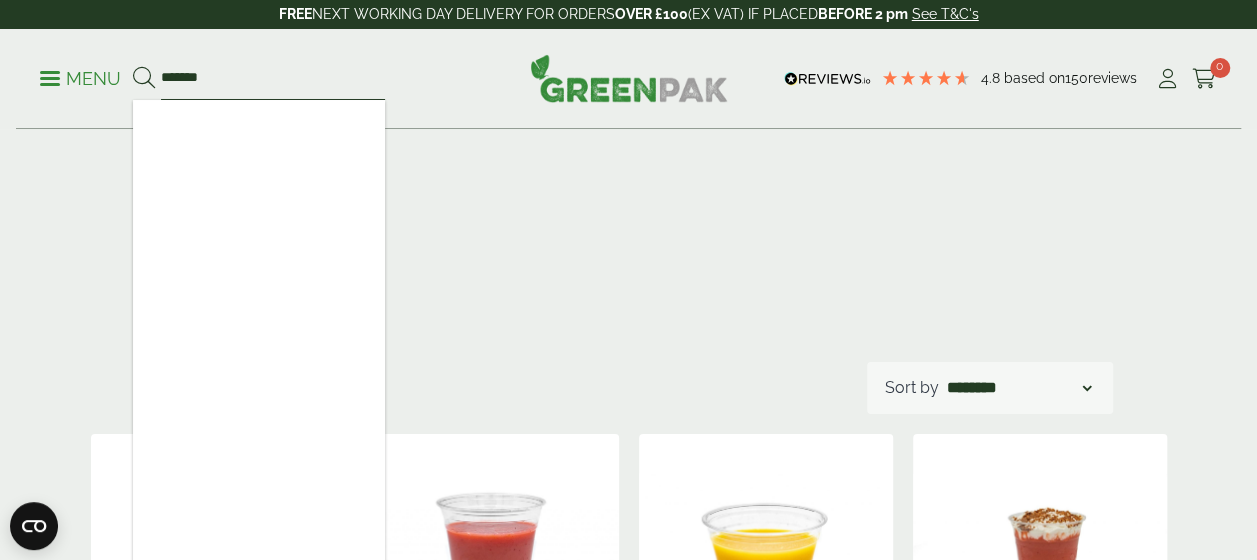 type on "*******" 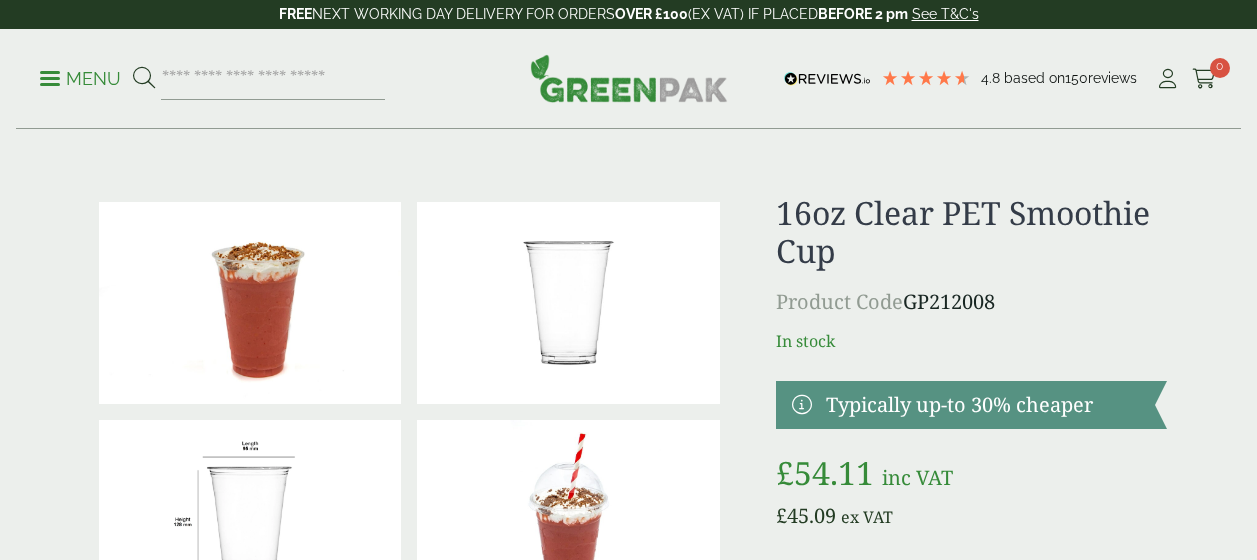 scroll, scrollTop: 0, scrollLeft: 0, axis: both 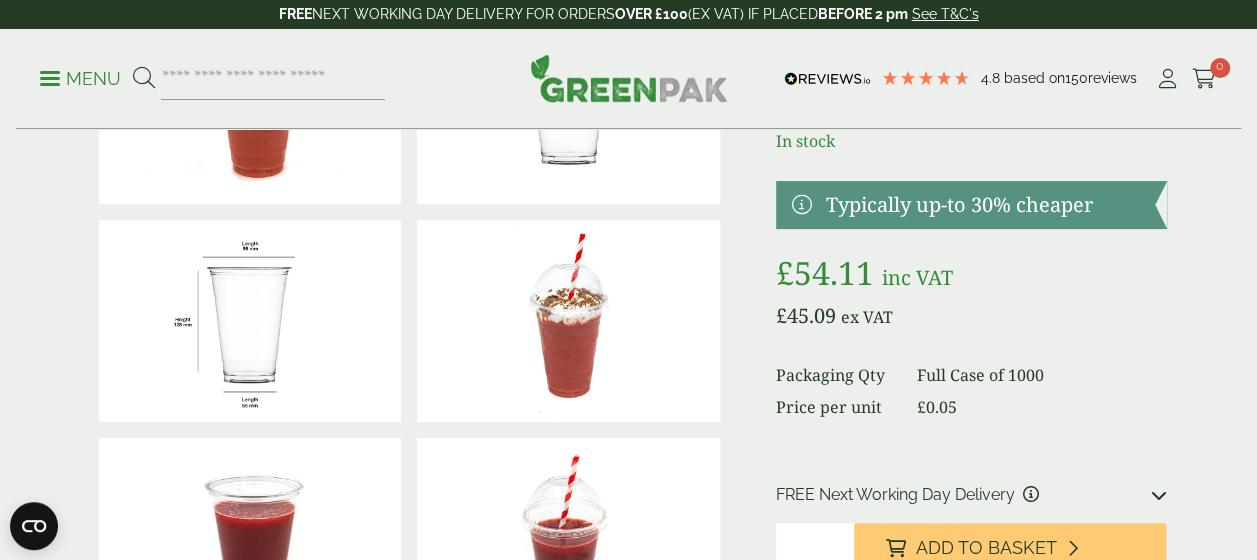 click at bounding box center (250, 321) 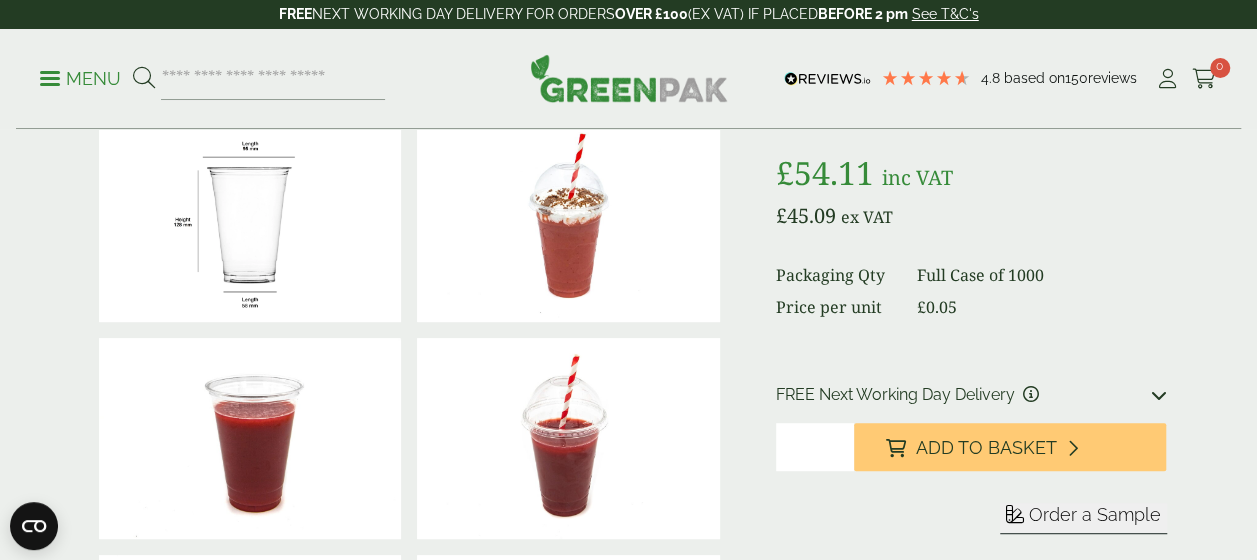 scroll, scrollTop: 500, scrollLeft: 0, axis: vertical 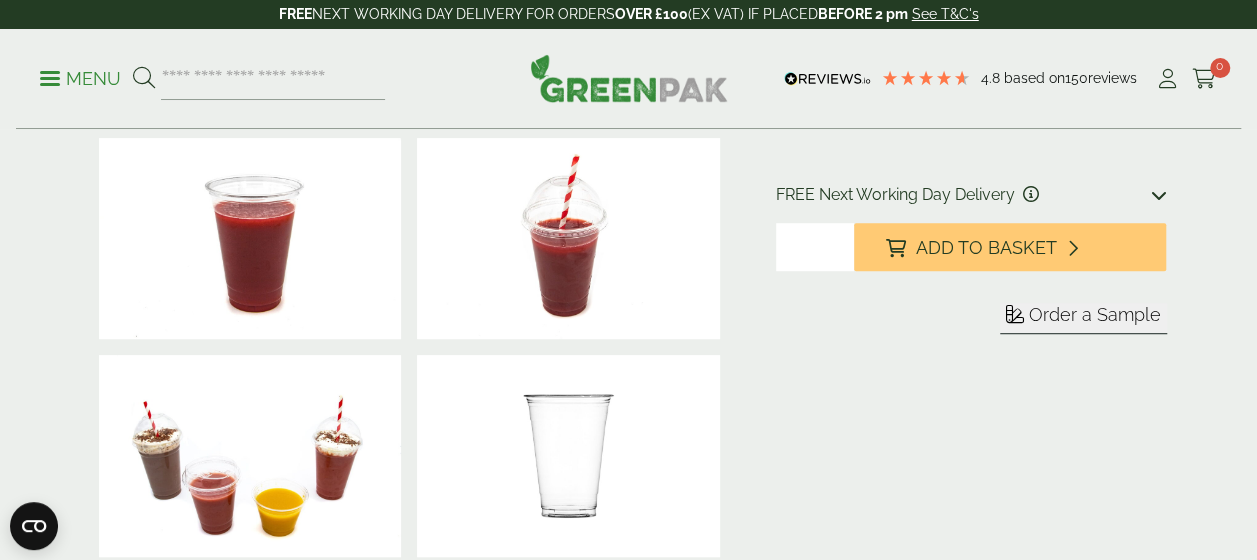 click at bounding box center (250, 456) 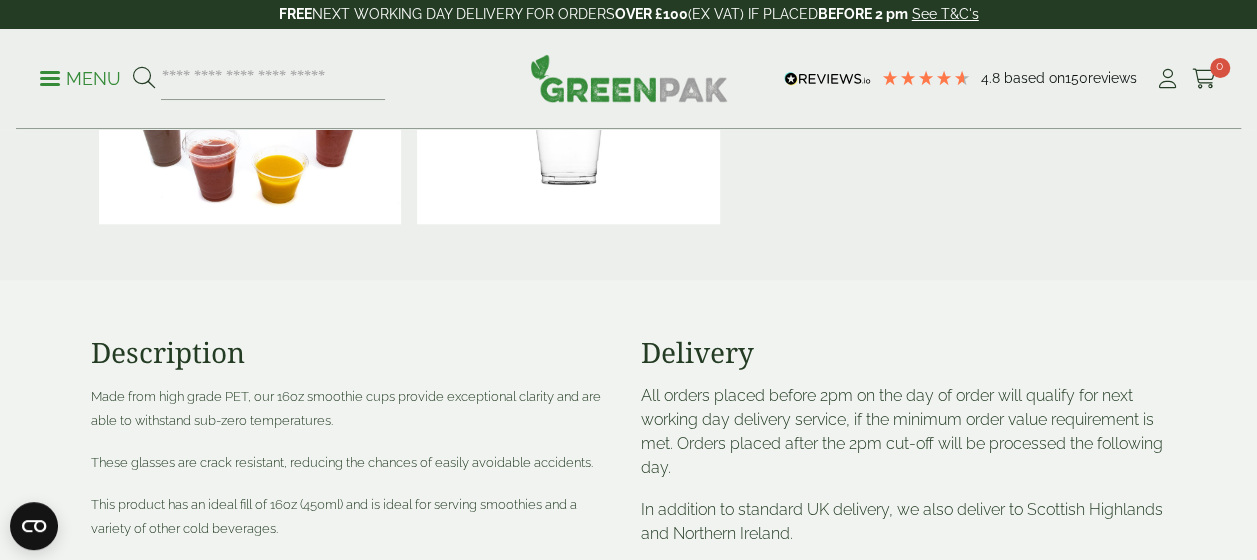 scroll, scrollTop: 1100, scrollLeft: 0, axis: vertical 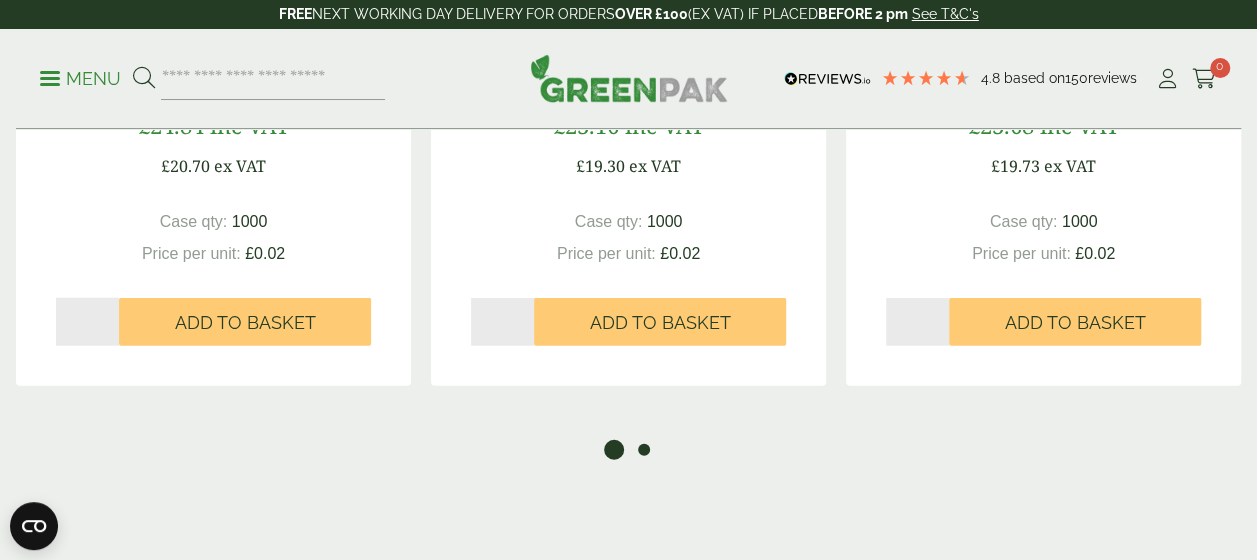 click on "2" at bounding box center [644, 450] 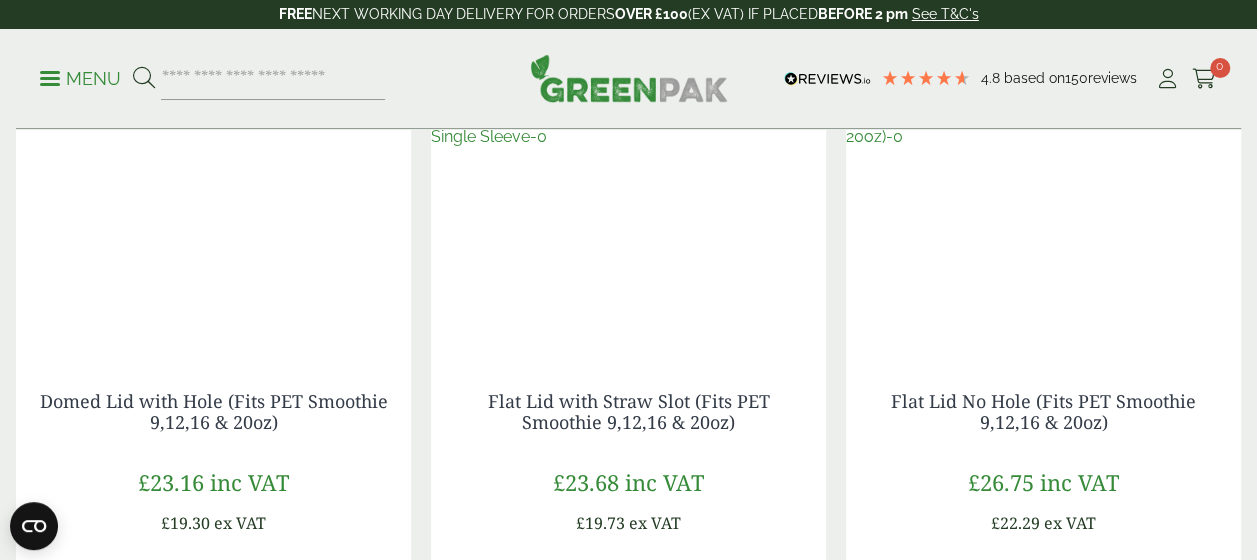 scroll, scrollTop: 1840, scrollLeft: 0, axis: vertical 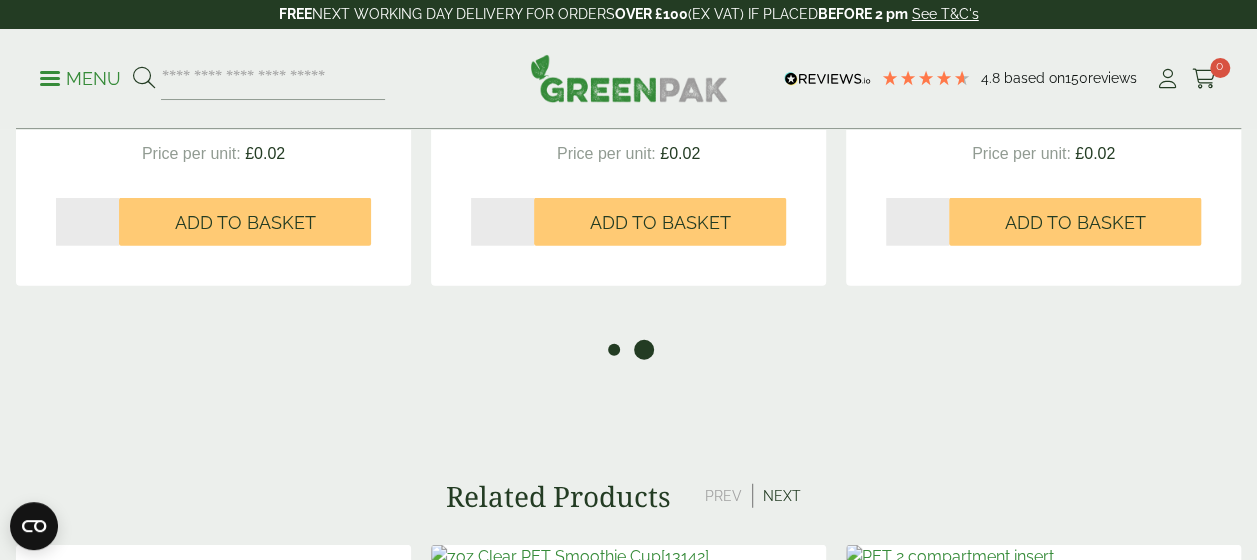 click on "1" at bounding box center [614, 350] 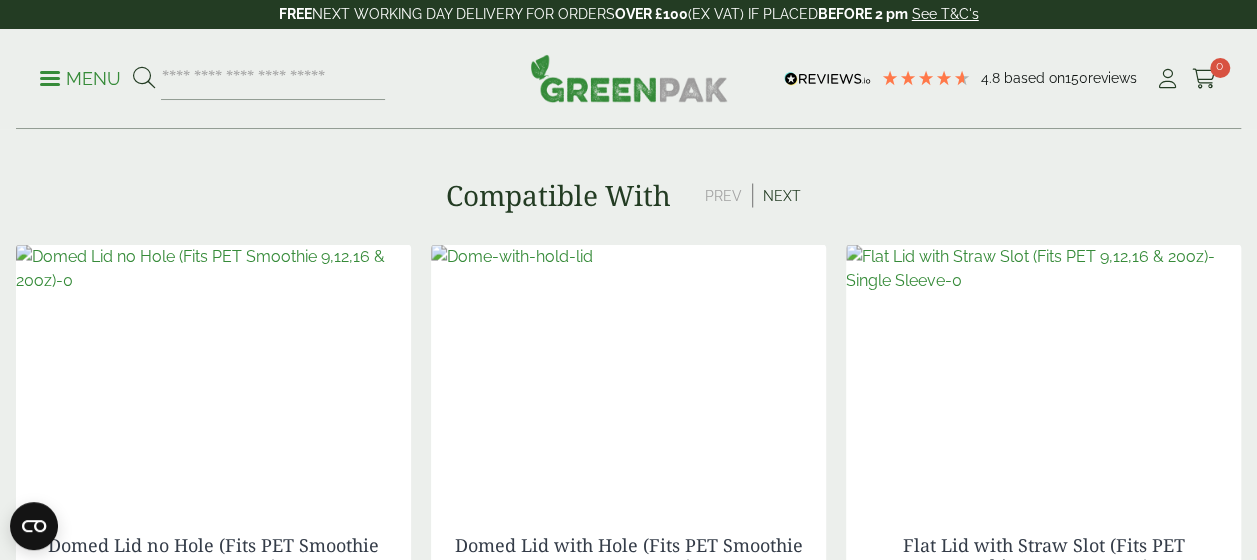 scroll, scrollTop: 2140, scrollLeft: 0, axis: vertical 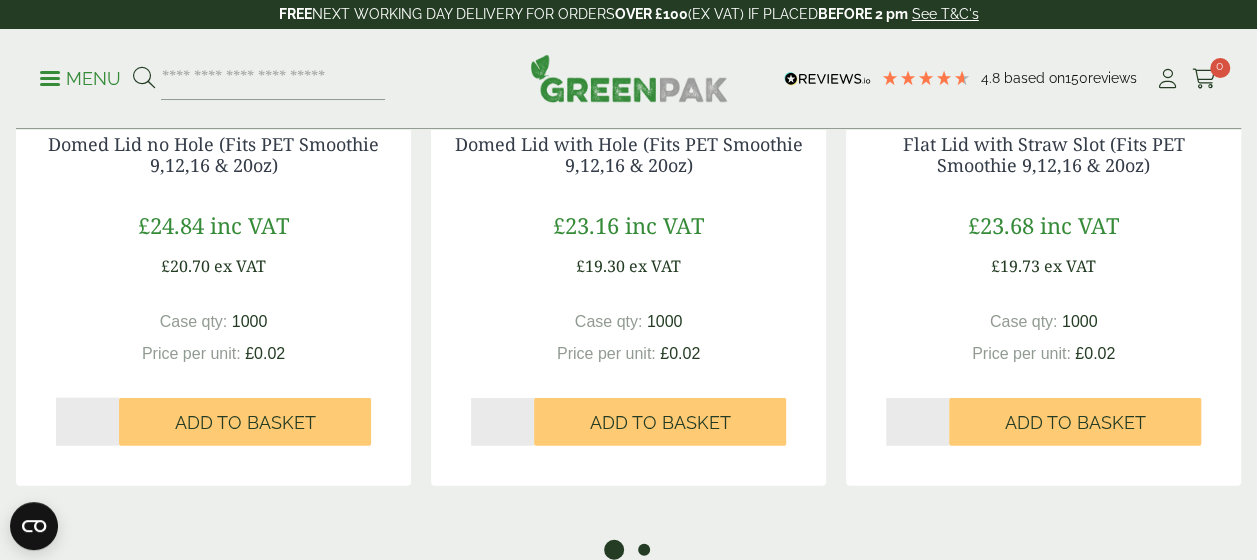 click on "2" at bounding box center [644, 550] 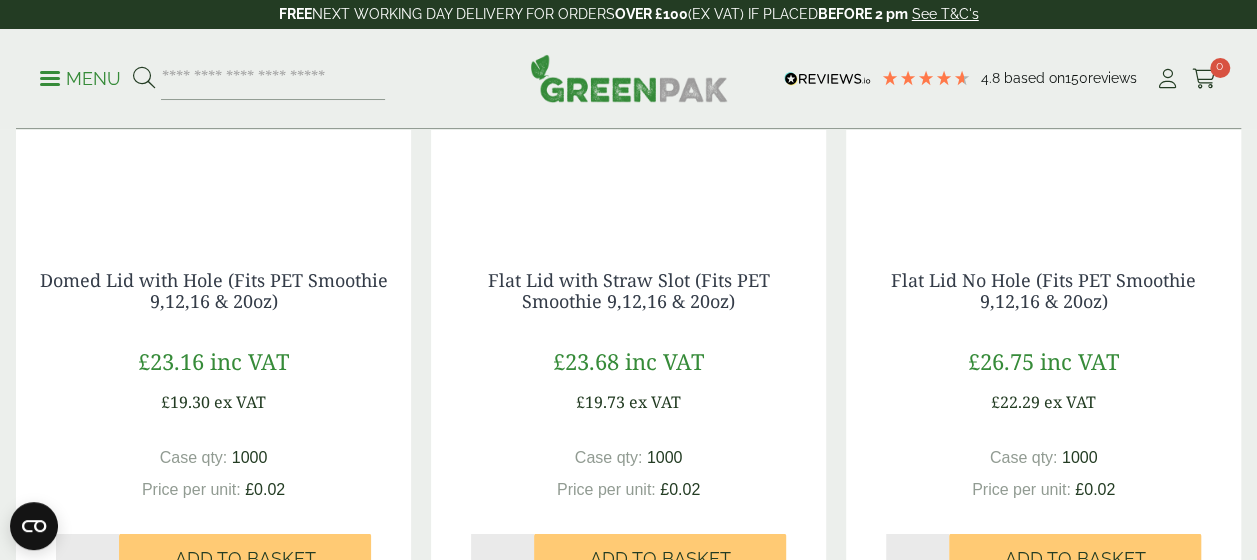 scroll, scrollTop: 2340, scrollLeft: 0, axis: vertical 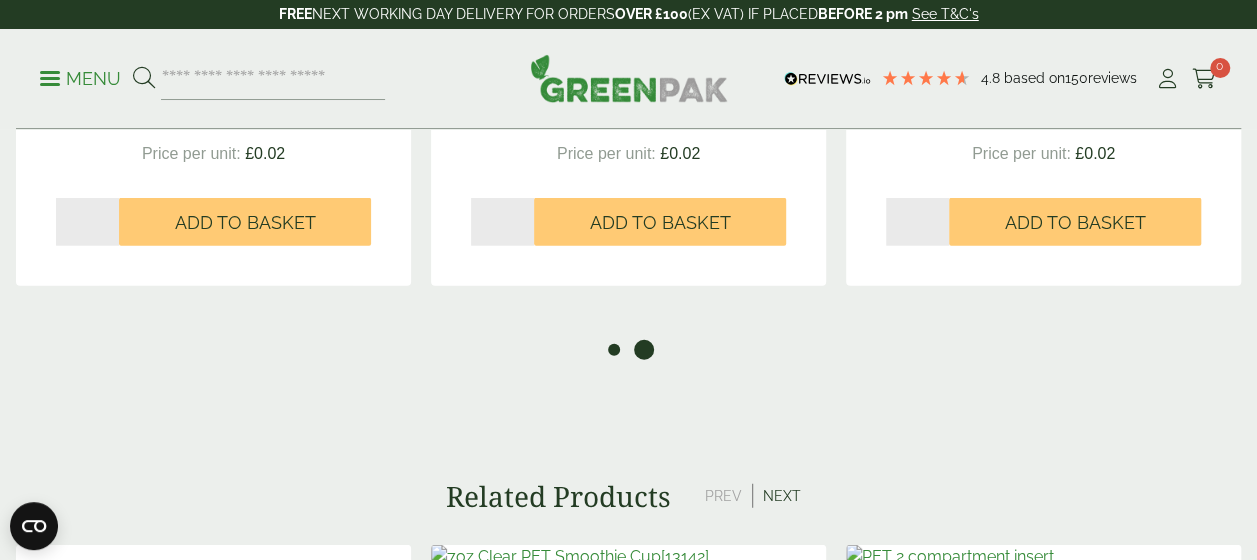 click on "1" at bounding box center (614, 350) 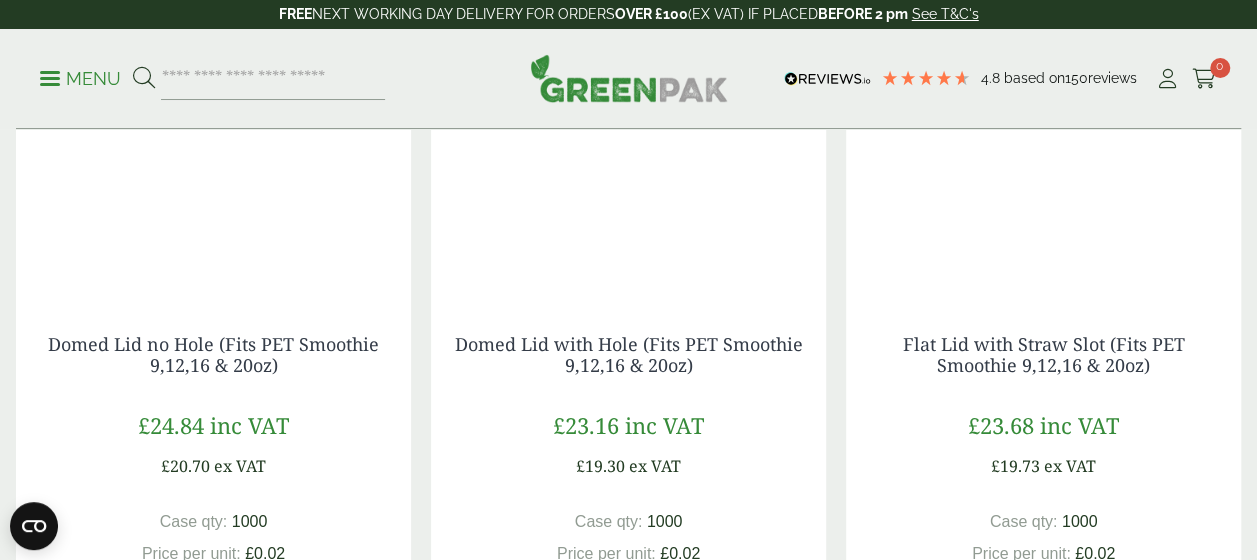 scroll, scrollTop: 2240, scrollLeft: 0, axis: vertical 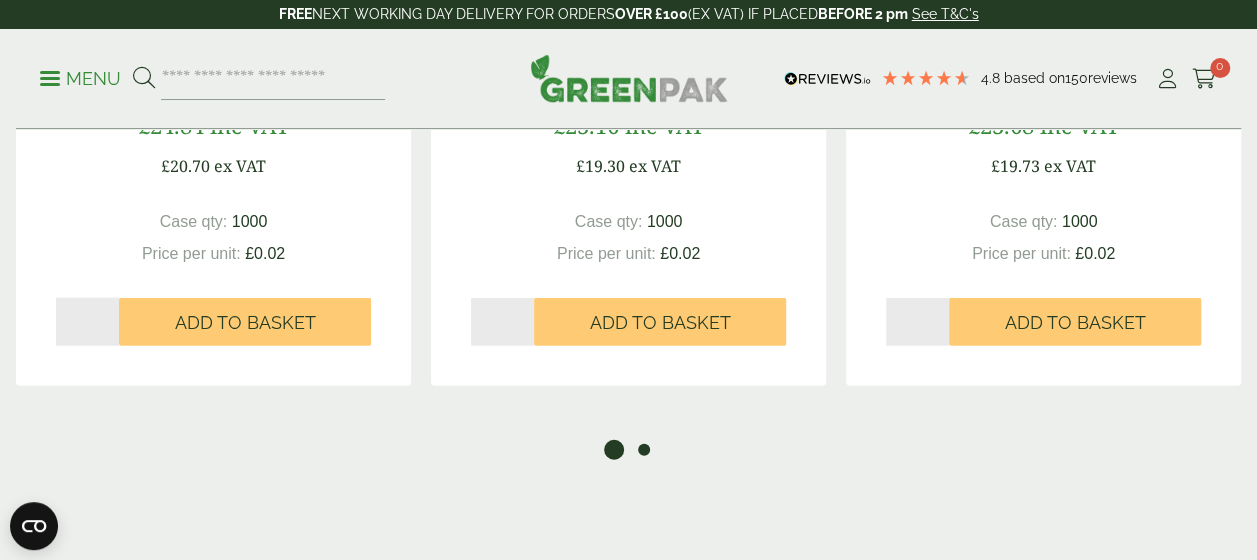 click on "2" at bounding box center (644, 450) 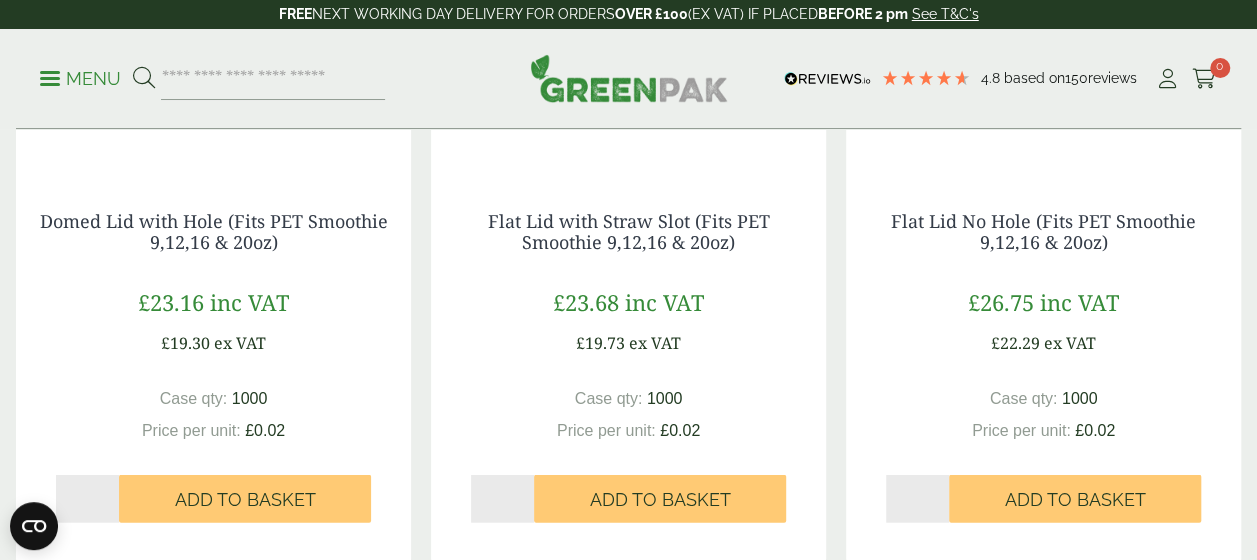 scroll, scrollTop: 1940, scrollLeft: 0, axis: vertical 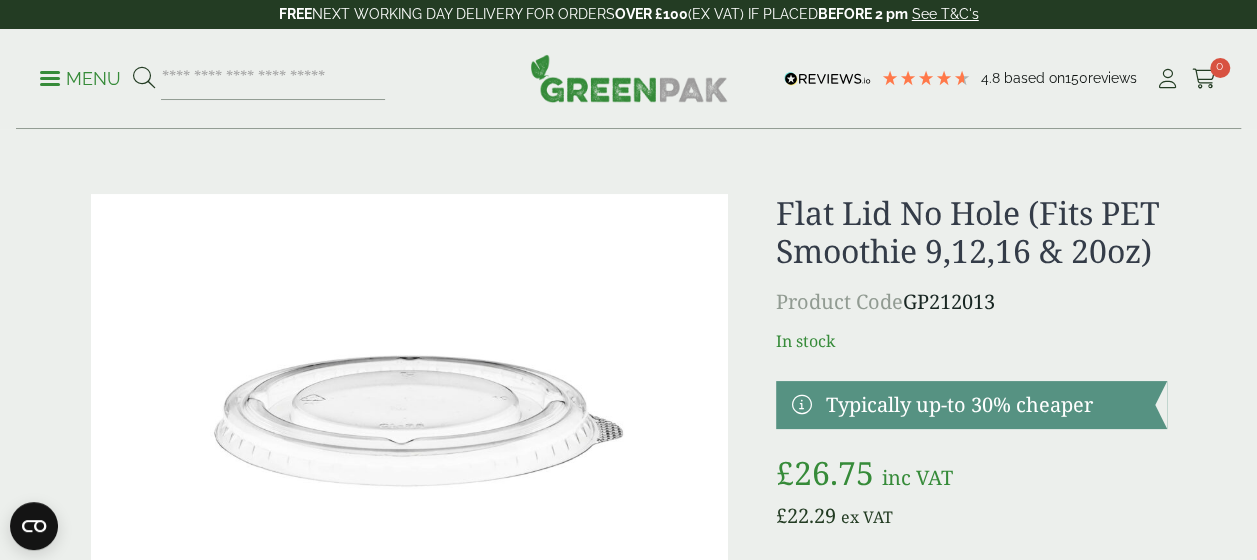 click at bounding box center (409, 406) 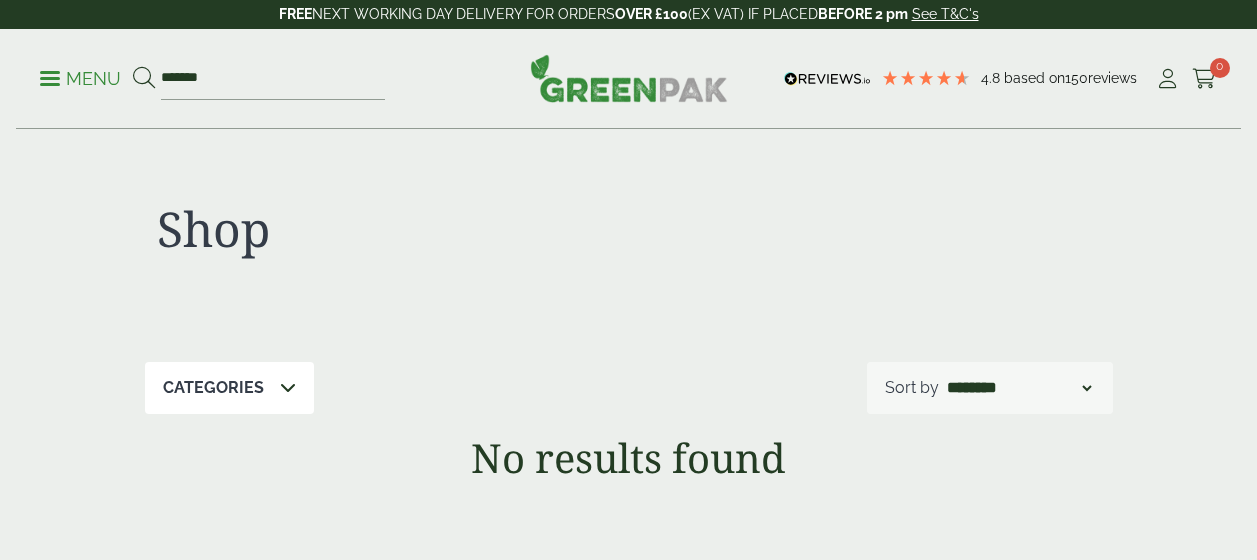 scroll, scrollTop: 137, scrollLeft: 0, axis: vertical 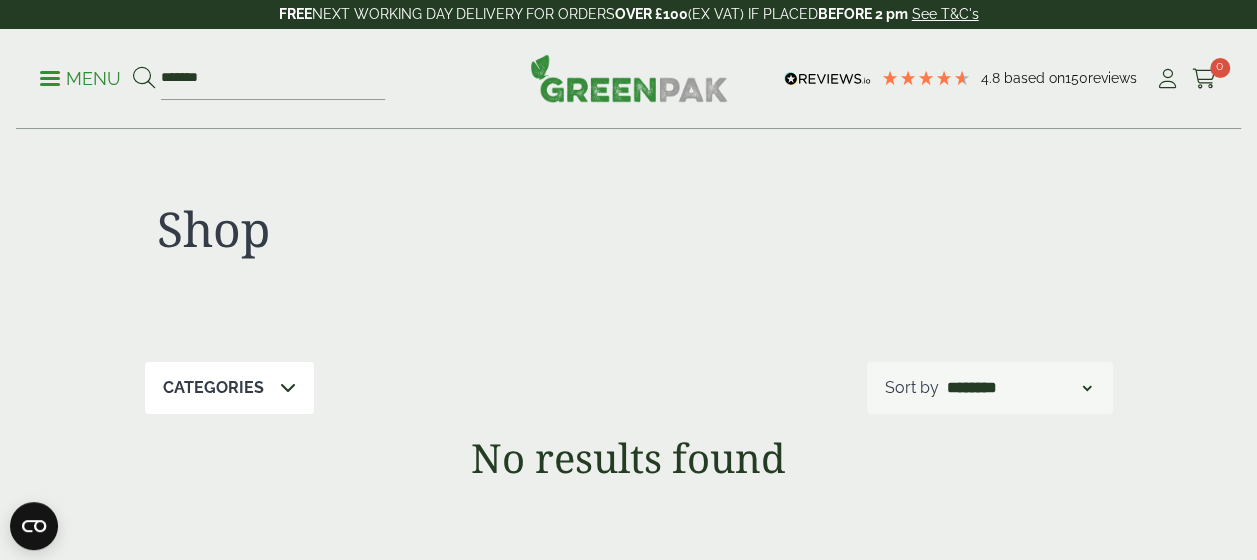click on "Menu" at bounding box center (80, 79) 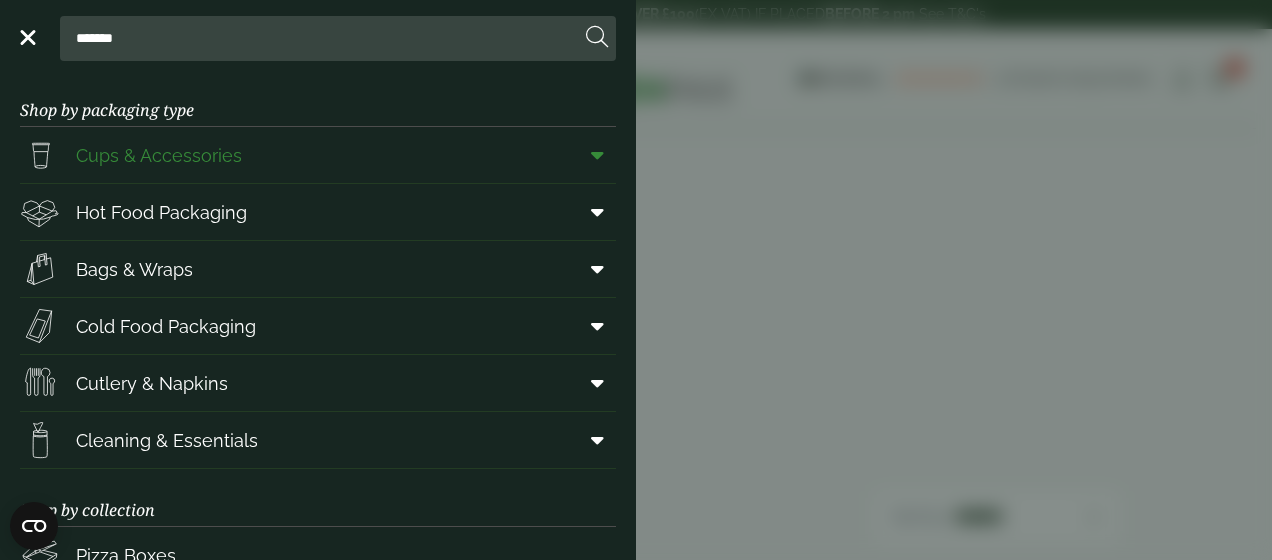 click on "Cups & Accessories" at bounding box center (159, 155) 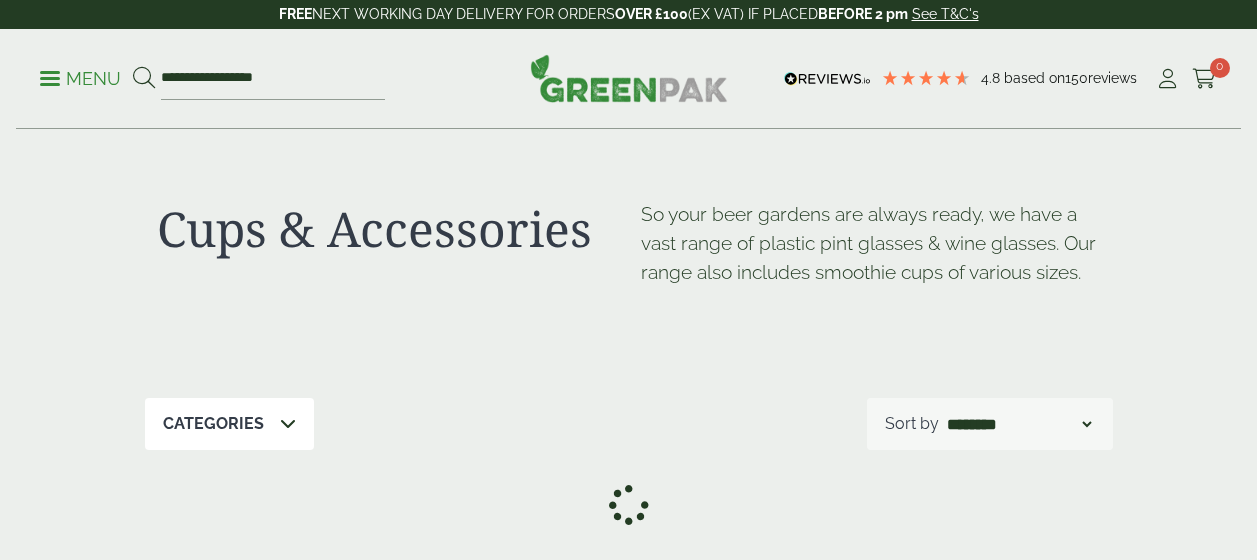 scroll, scrollTop: 0, scrollLeft: 0, axis: both 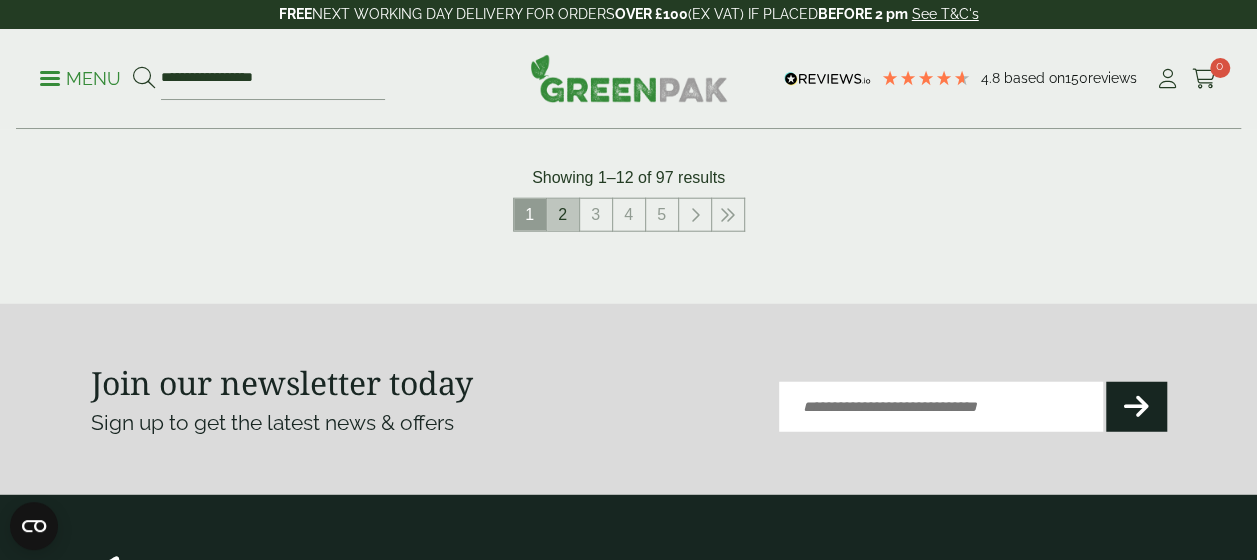 click on "2" at bounding box center (563, 215) 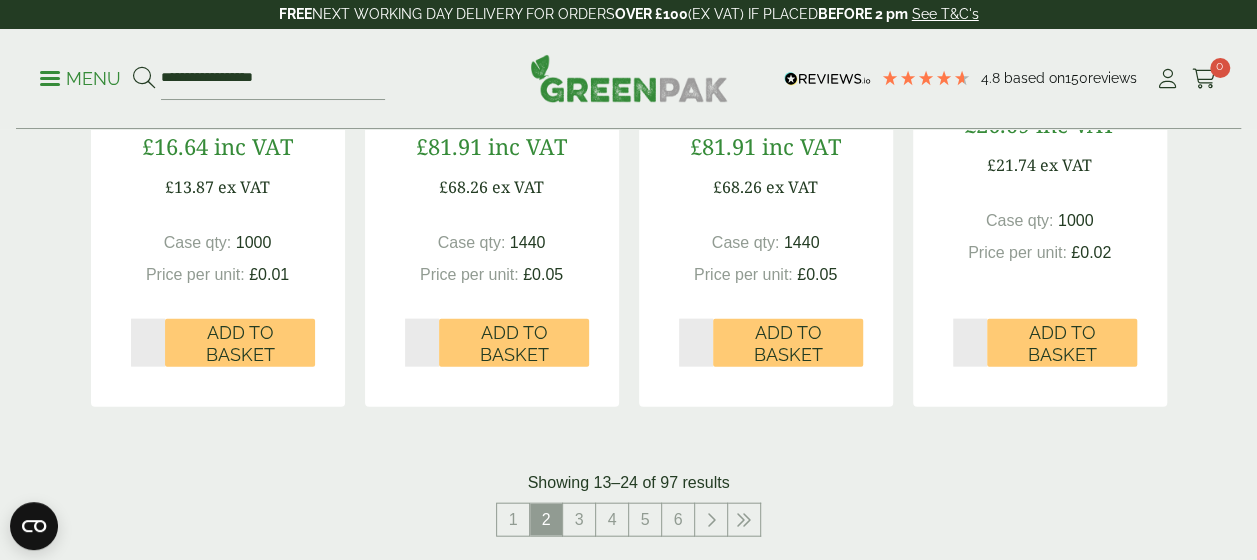 scroll, scrollTop: 2128, scrollLeft: 0, axis: vertical 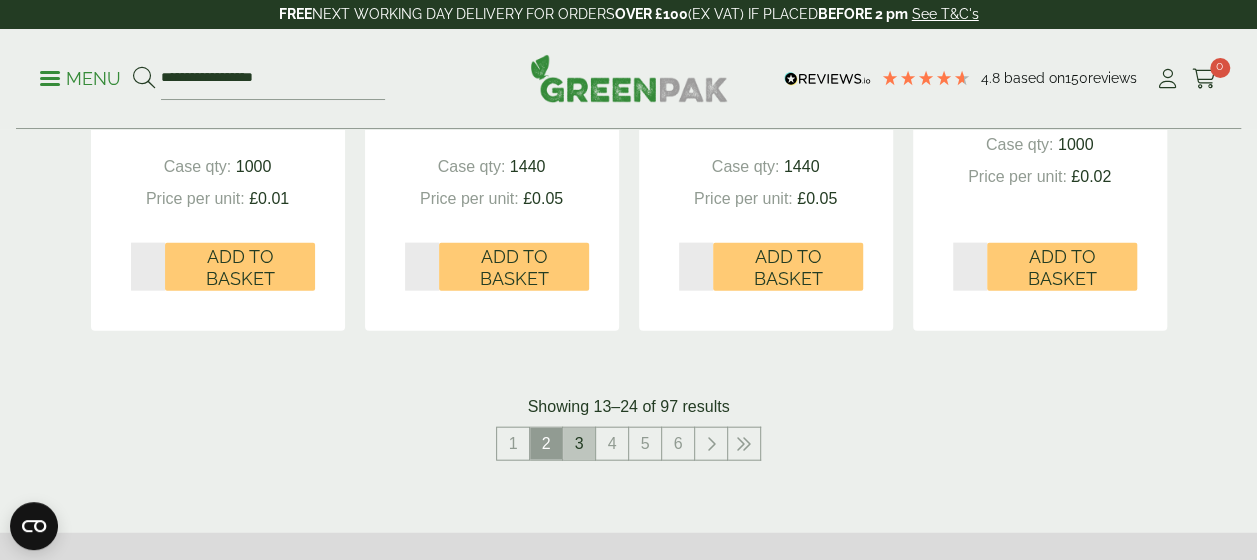 click on "3" at bounding box center [579, 444] 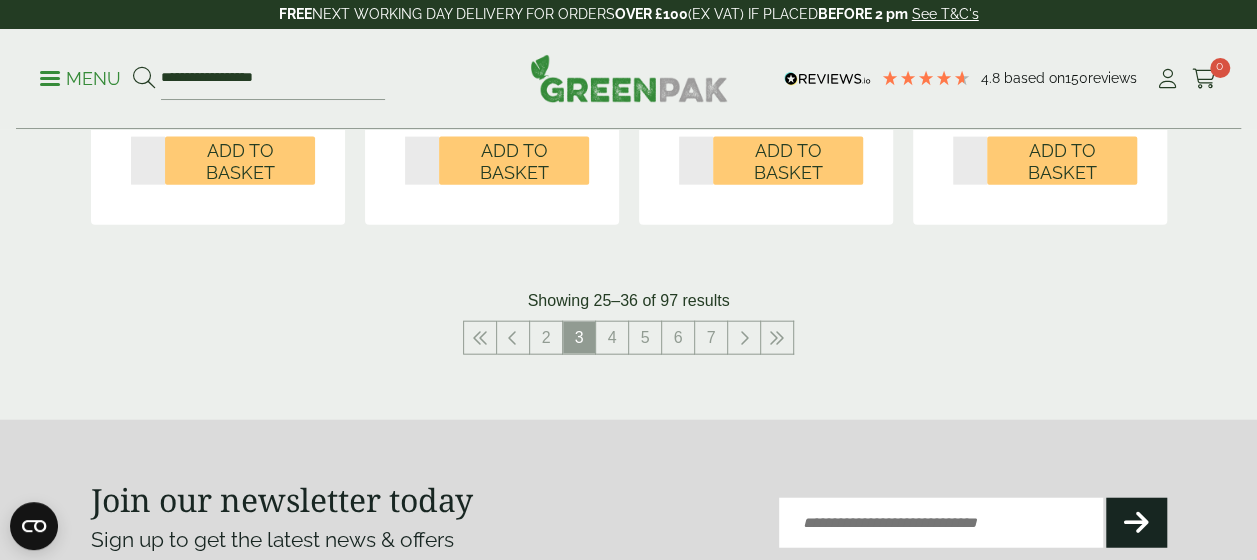 scroll, scrollTop: 2260, scrollLeft: 0, axis: vertical 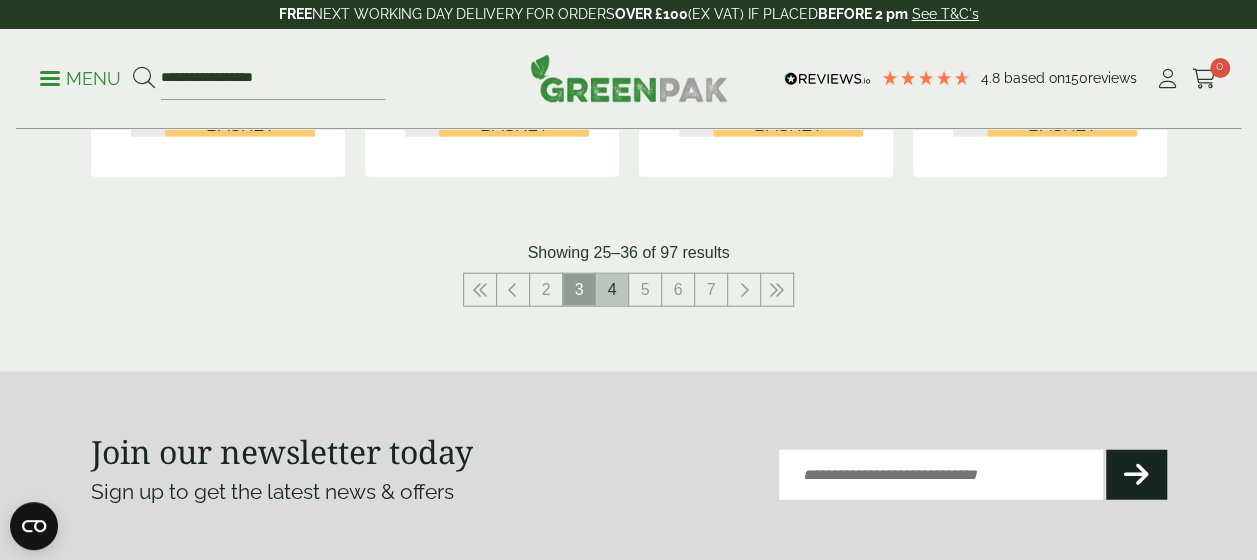click on "4" at bounding box center [612, 290] 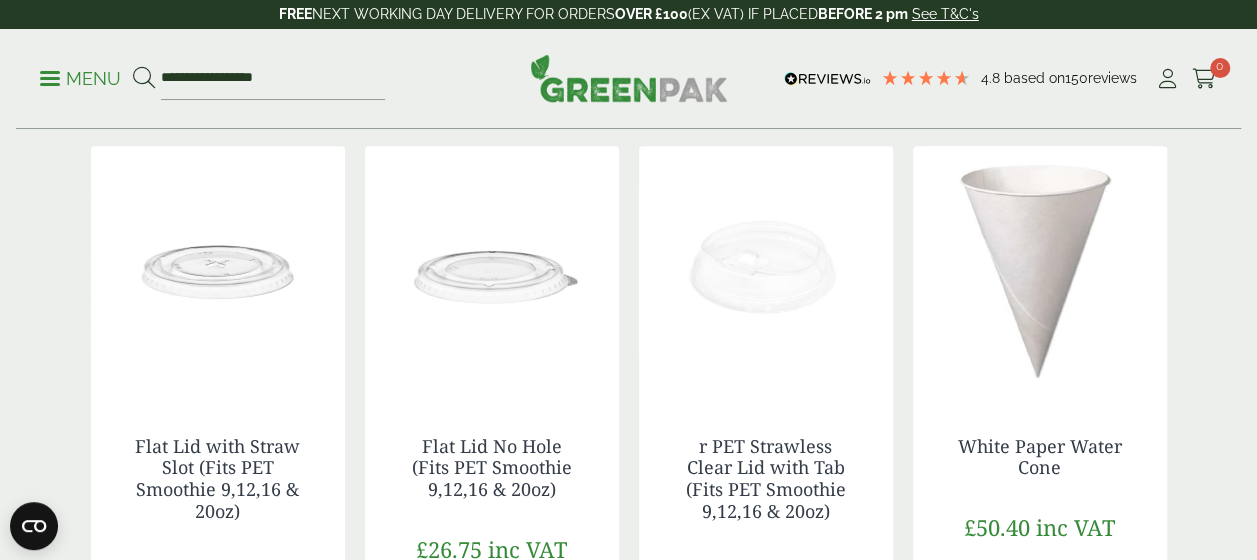 scroll, scrollTop: 1098, scrollLeft: 0, axis: vertical 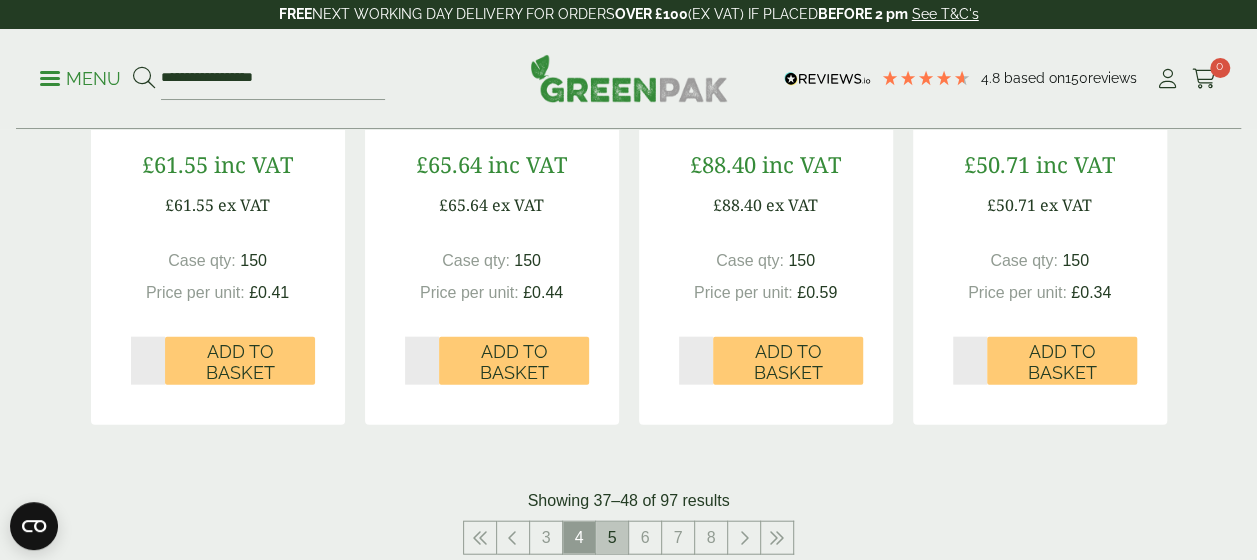 click on "5" at bounding box center (612, 538) 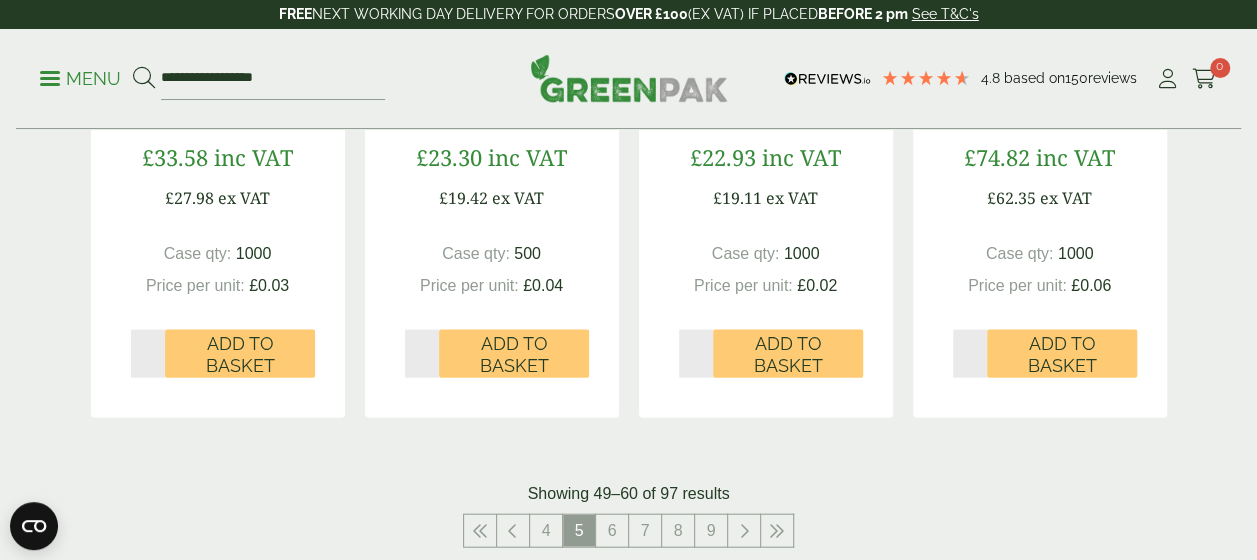 scroll, scrollTop: 1851, scrollLeft: 0, axis: vertical 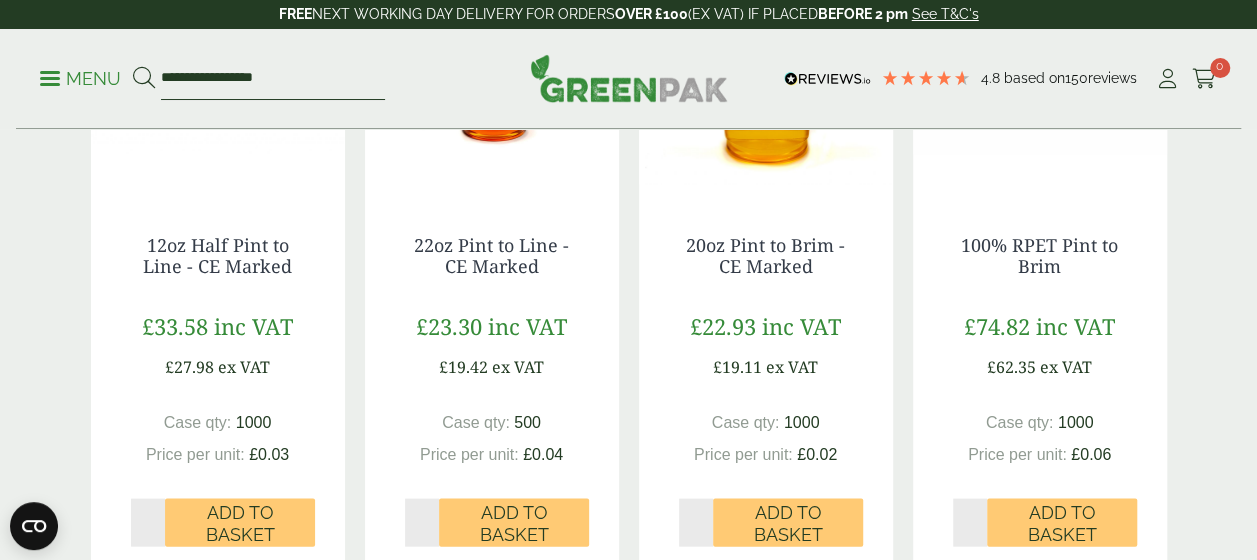 click on "**********" at bounding box center (273, 79) 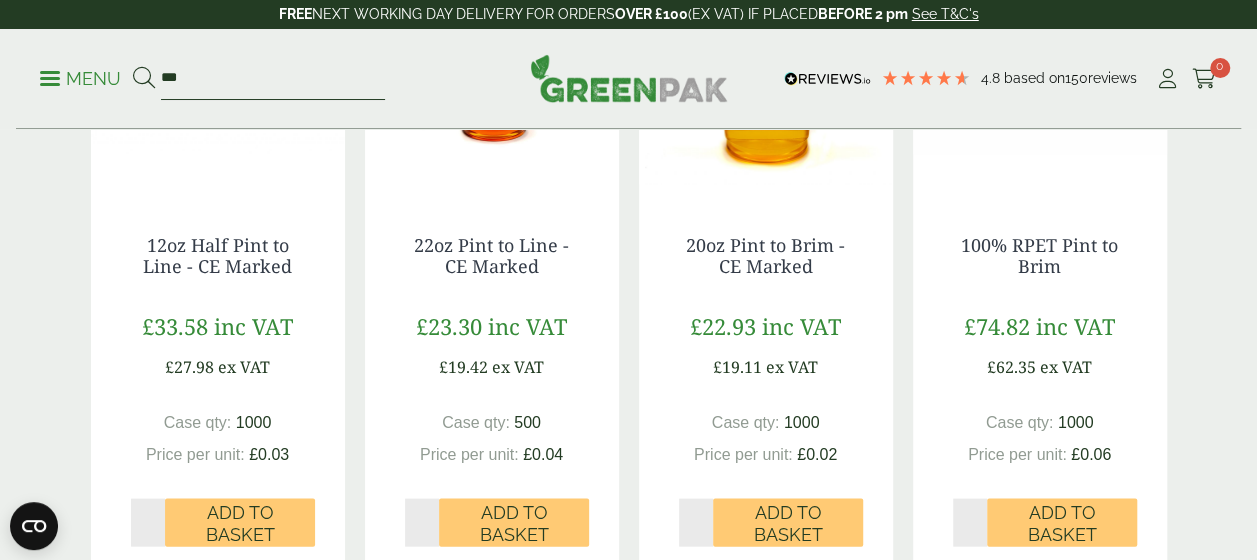 type on "***" 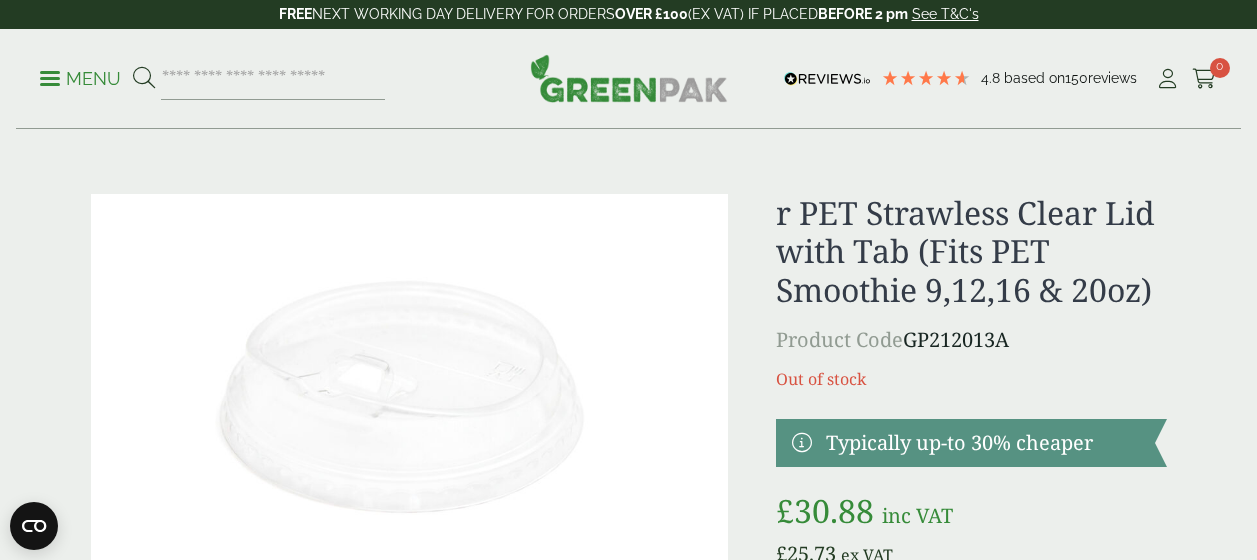 scroll, scrollTop: 400, scrollLeft: 0, axis: vertical 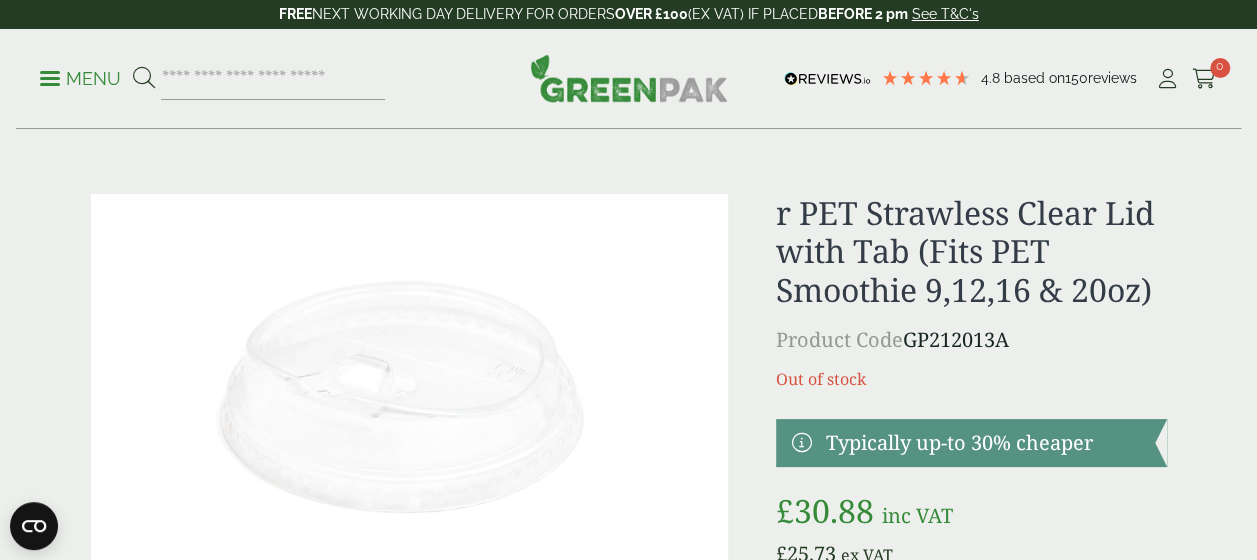 click at bounding box center (409, 406) 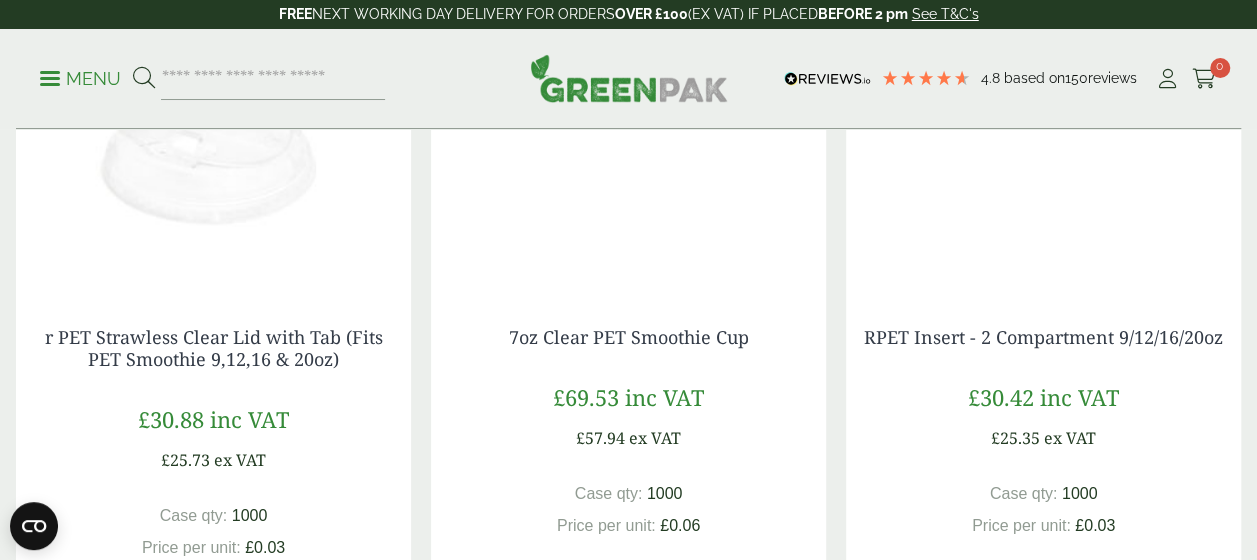 scroll, scrollTop: 1800, scrollLeft: 0, axis: vertical 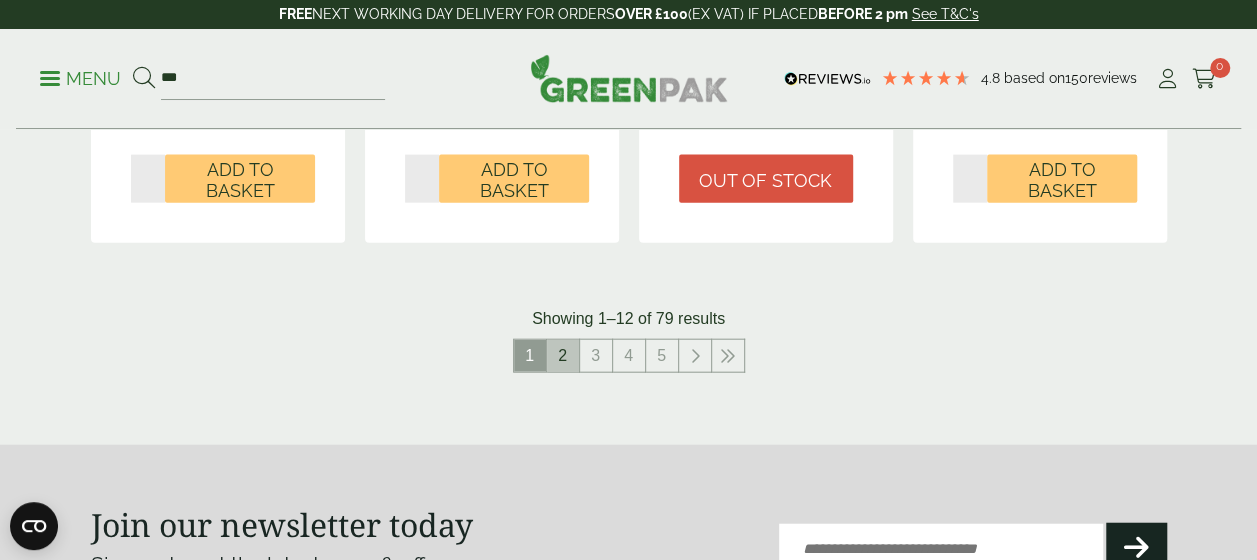 click on "2" at bounding box center [563, 356] 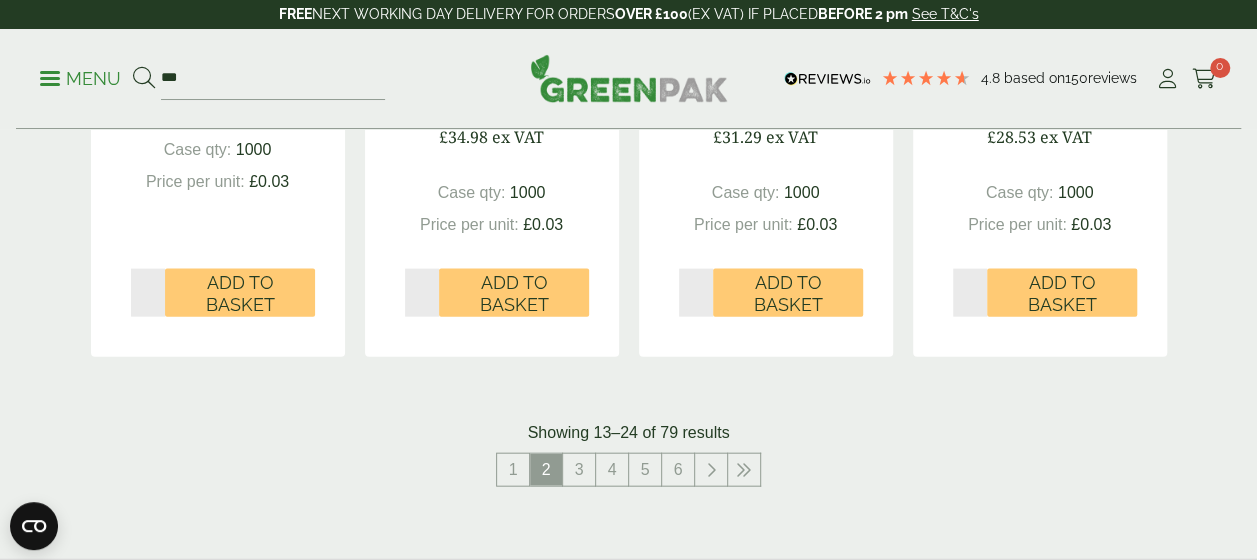 scroll, scrollTop: 2100, scrollLeft: 0, axis: vertical 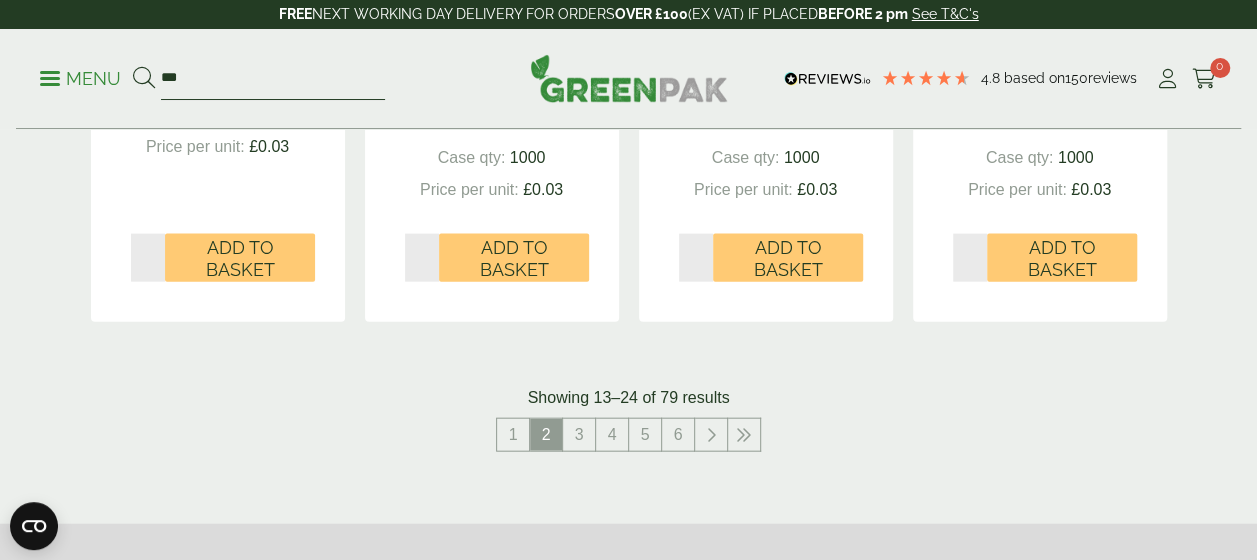 click on "***" at bounding box center [273, 79] 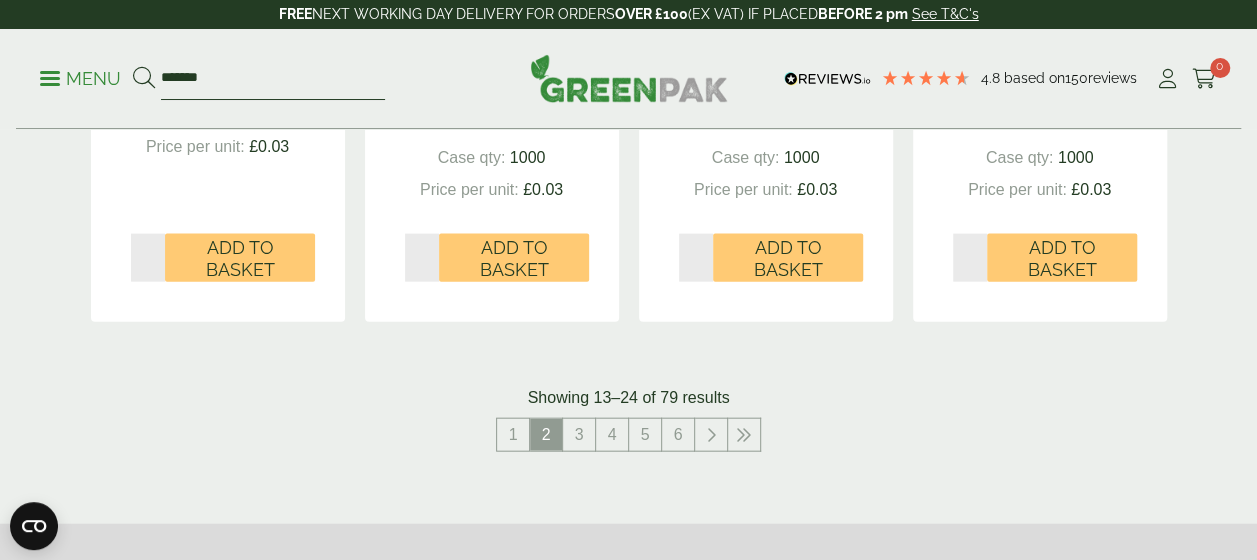 type on "*******" 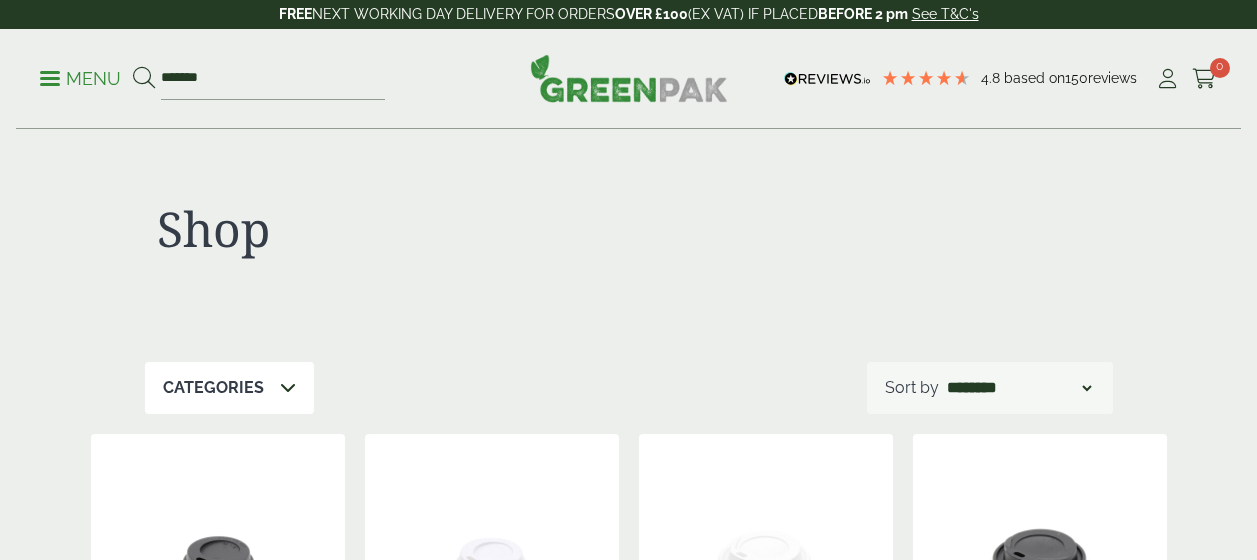 scroll, scrollTop: 0, scrollLeft: 0, axis: both 